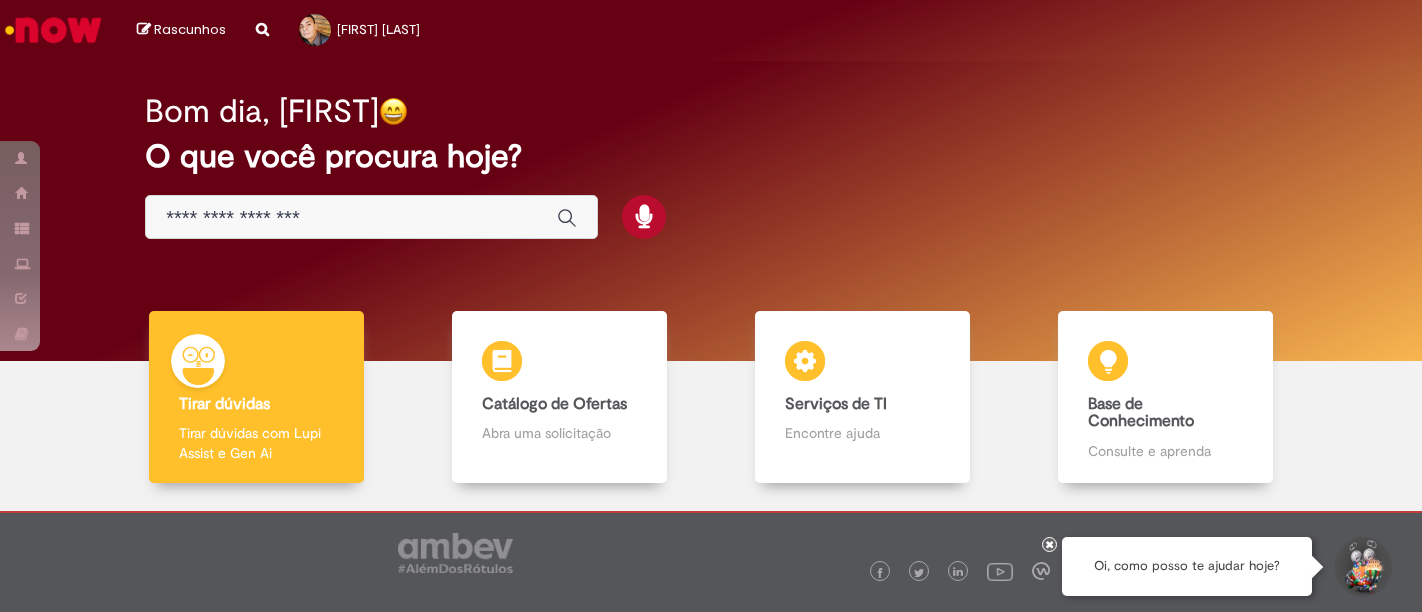 scroll, scrollTop: 0, scrollLeft: 0, axis: both 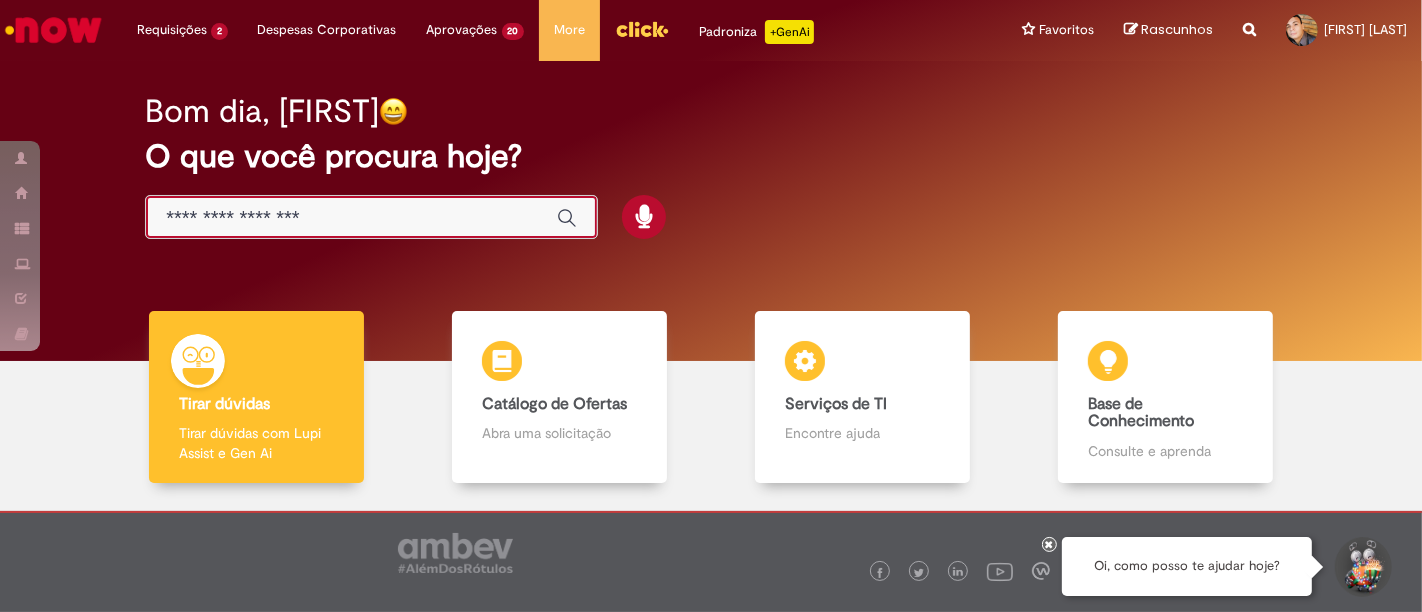 click at bounding box center [351, 218] 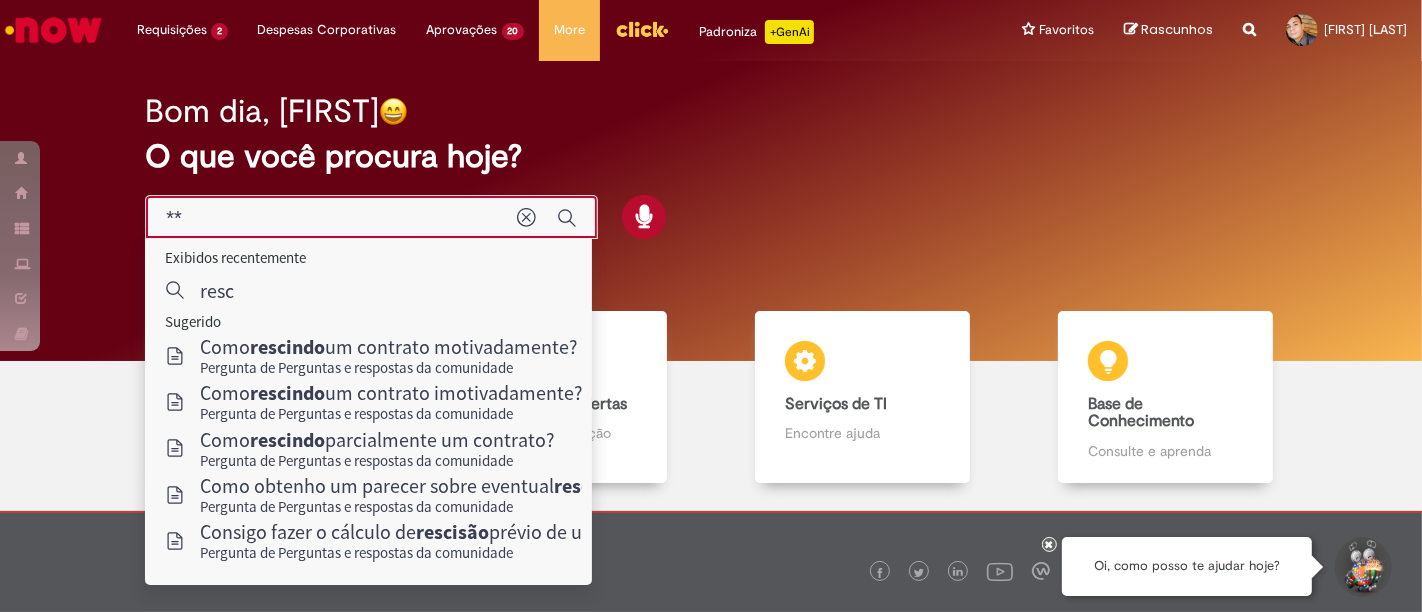 type on "*" 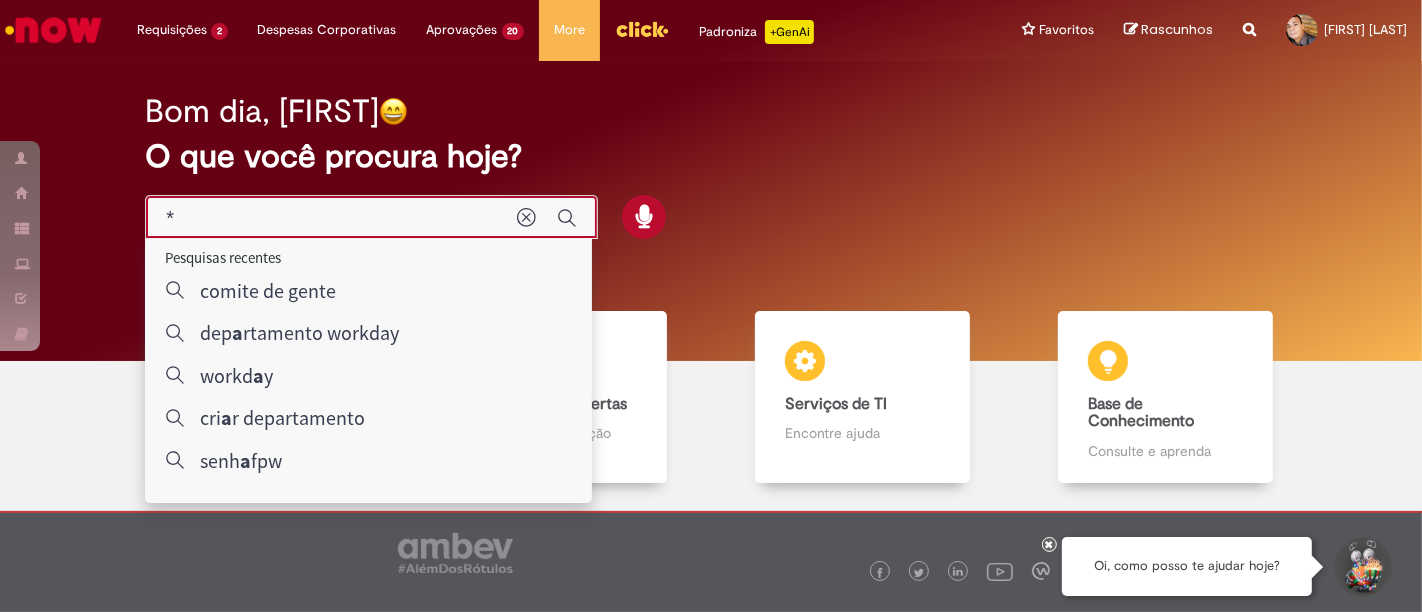 type on "**" 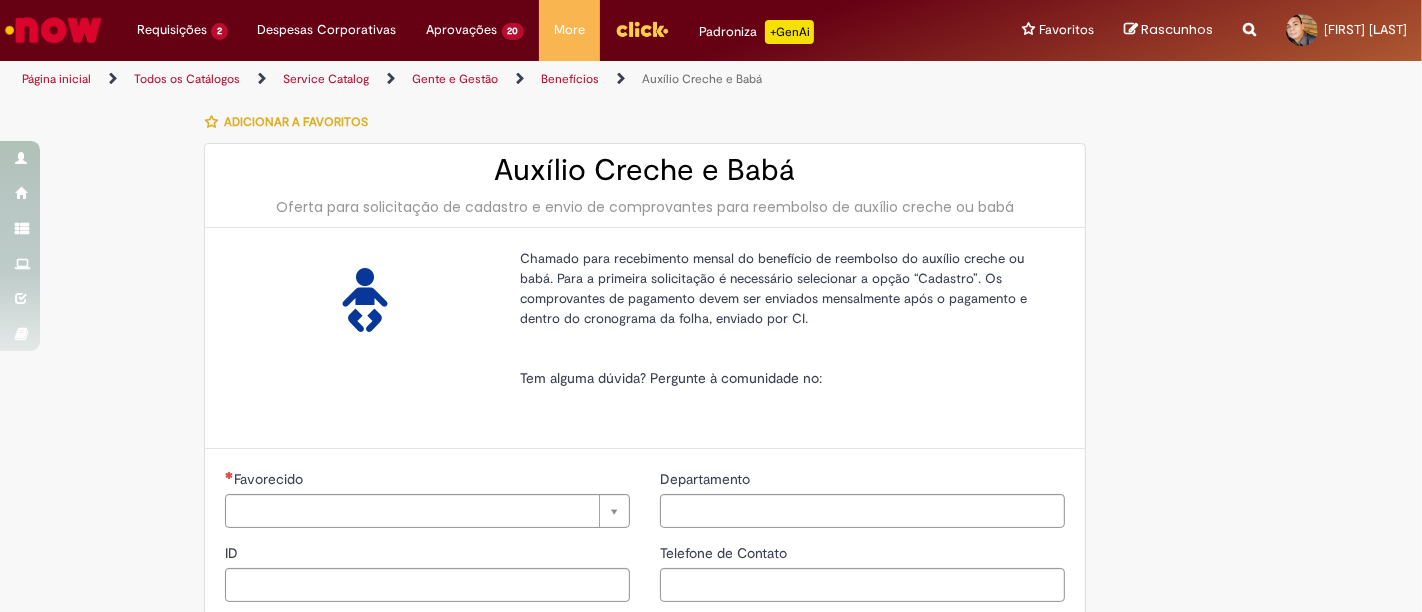 type on "********" 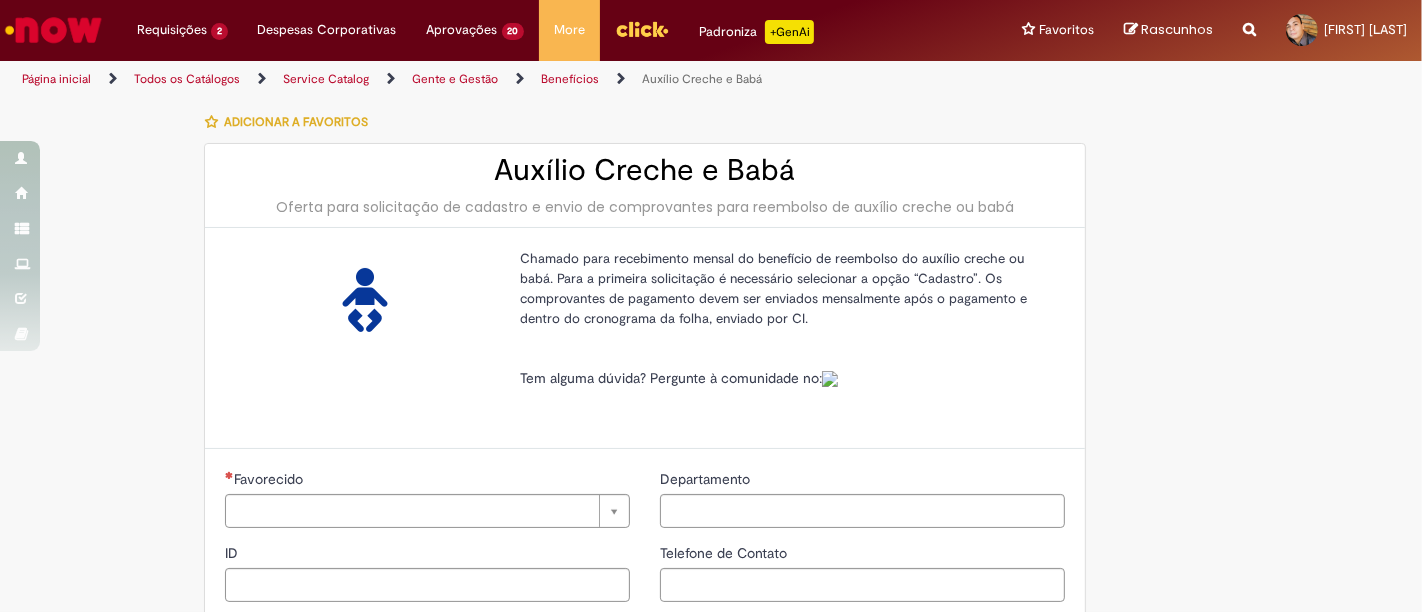 type on "**********" 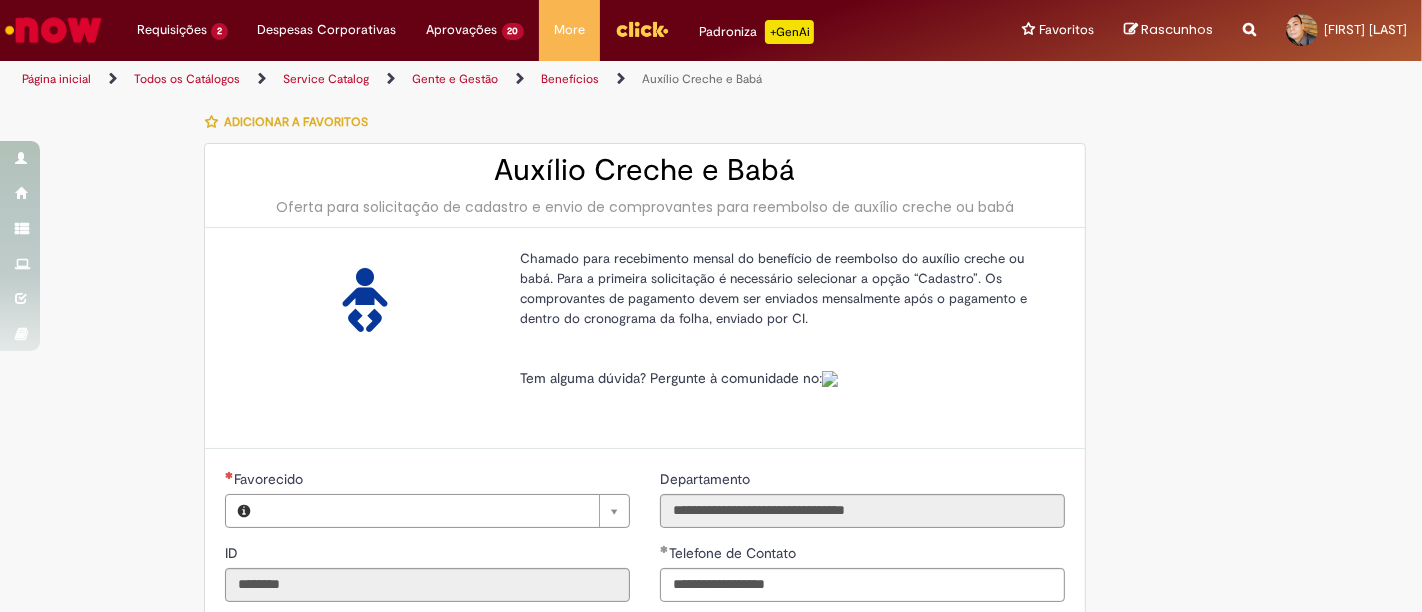 type on "**********" 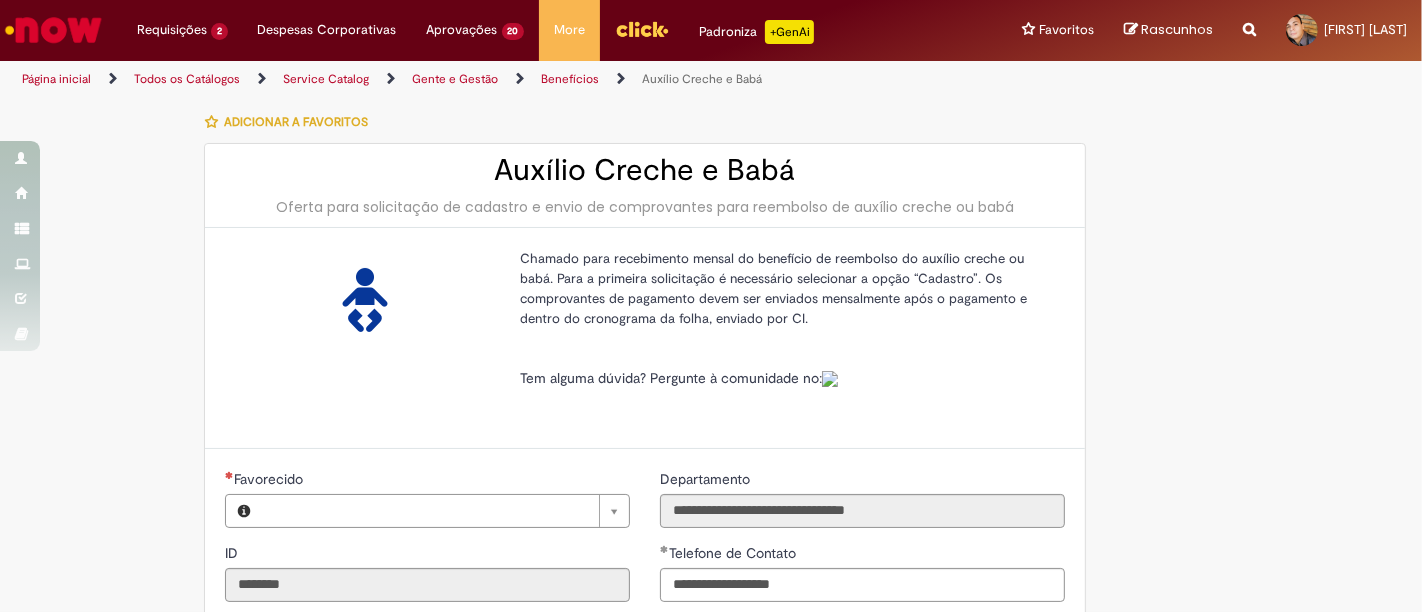 type on "**********" 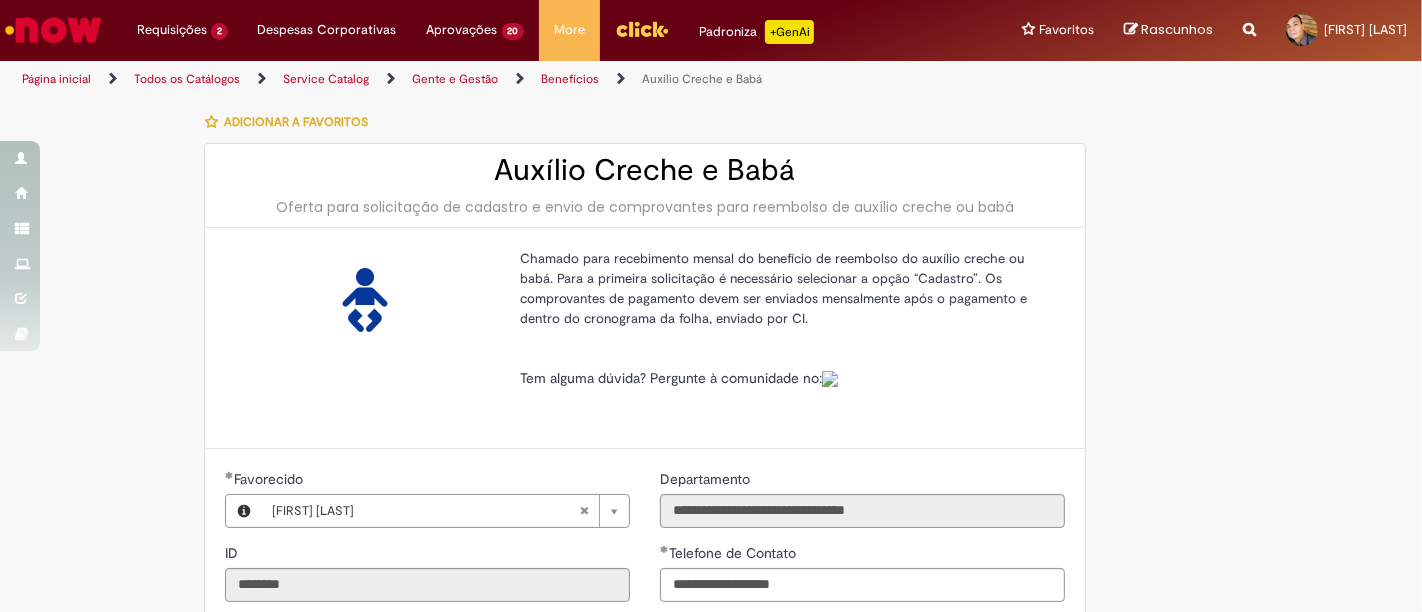 type on "**********" 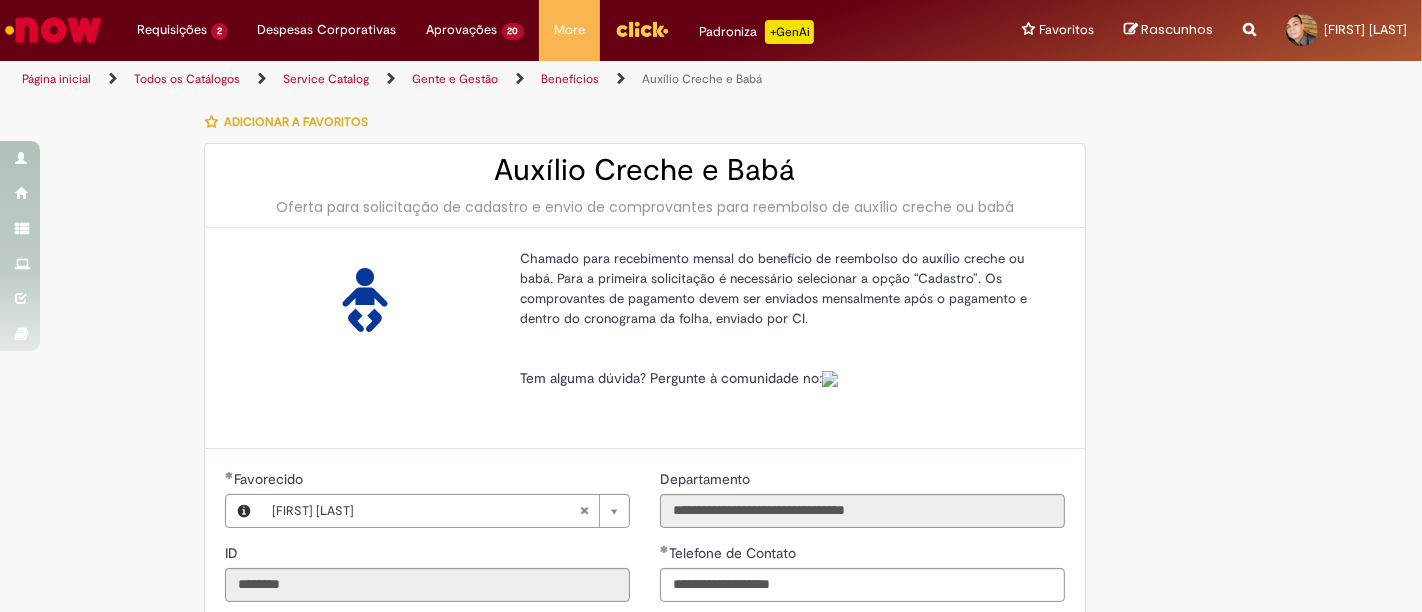 drag, startPoint x: 1416, startPoint y: 362, endPoint x: 1369, endPoint y: 75, distance: 290.82297 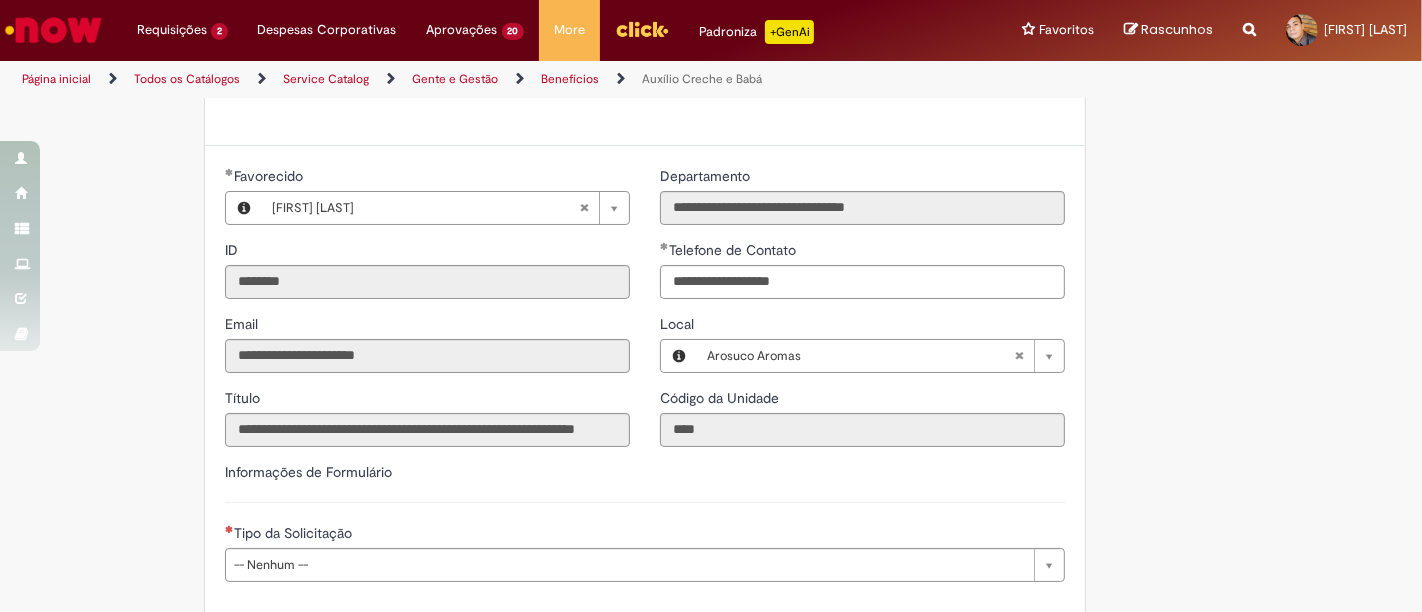 scroll, scrollTop: 315, scrollLeft: 0, axis: vertical 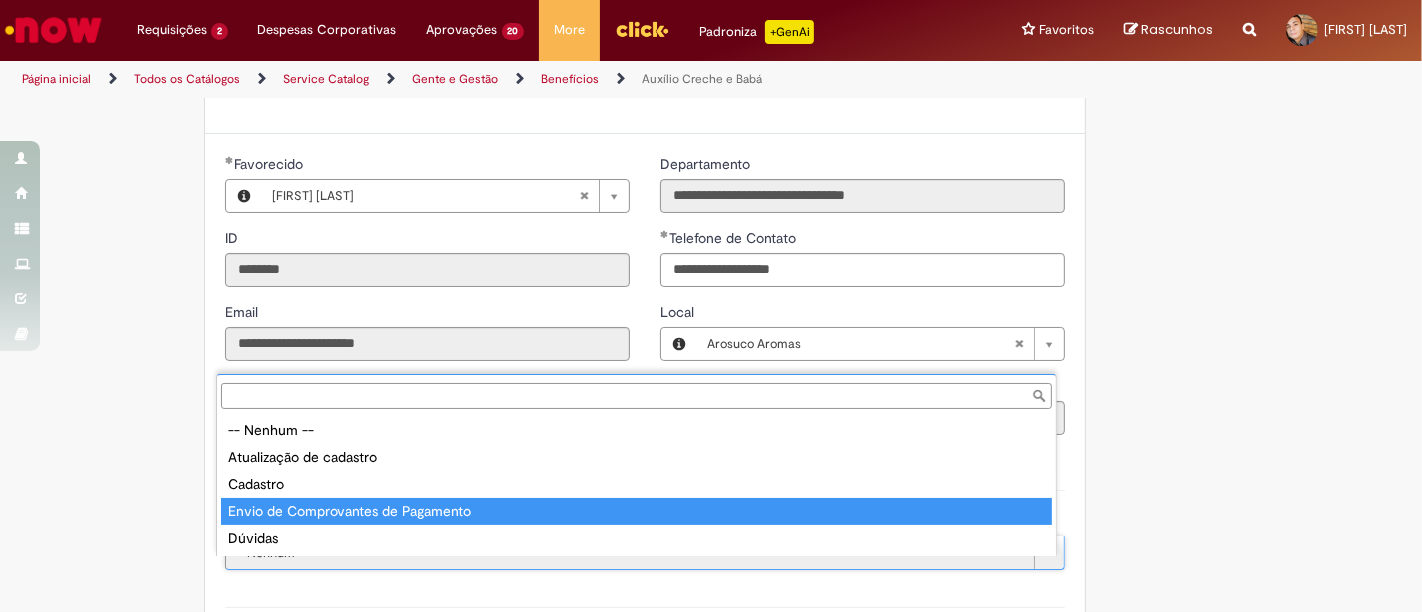 drag, startPoint x: 578, startPoint y: 527, endPoint x: 578, endPoint y: 512, distance: 15 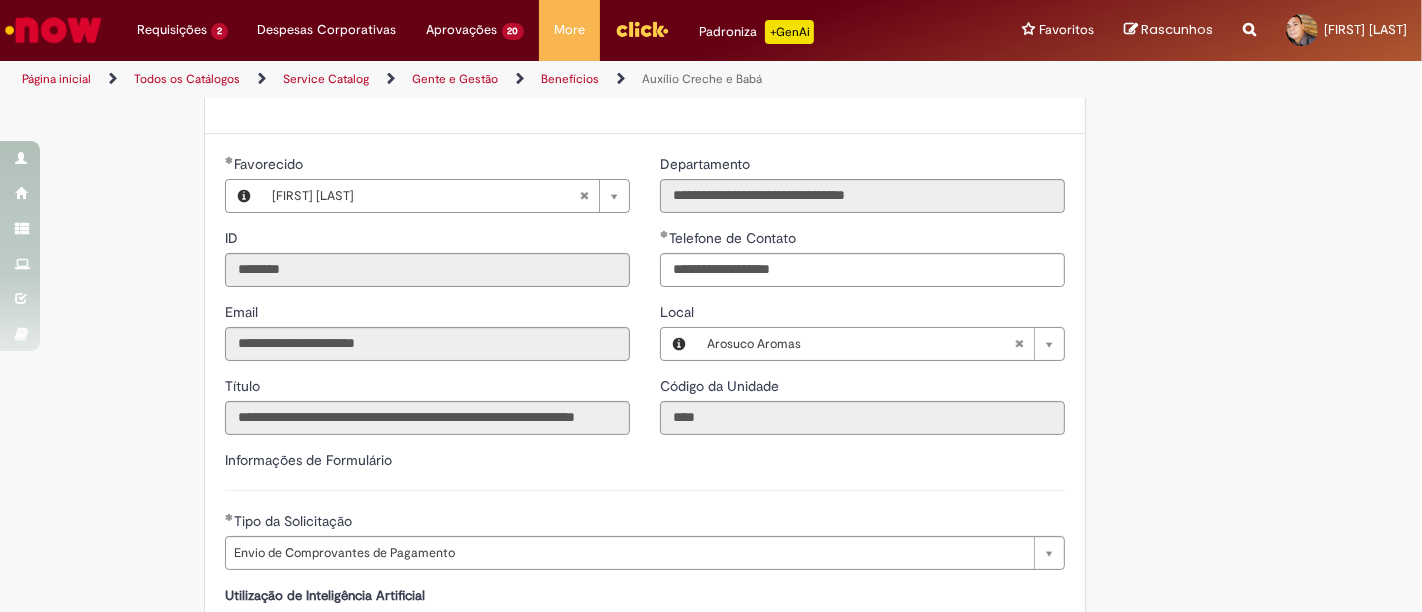 click on "Tire dúvidas com LupiAssist    +GenAI
Oi! Eu sou LupiAssist, uma Inteligência Artificial Generativa em constante aprendizado   Meu conteúdo é monitorado para trazer uma melhor experiência
Dúvidas comuns:
Só mais um instante, estou consultando nossas bases de conhecimento  e escrevendo a melhor resposta pra você!
Title
Lorem ipsum dolor sit amet    Fazer uma nova pergunta
Gerei esta resposta utilizando IA Generativa em conjunto com os nossos padrões. Em caso de divergência, os documentos oficiais prevalecerão.
Saiba mais em:
Ou ligue para:
E aí, te ajudei?
Sim, obrigado!" at bounding box center [711, 603] 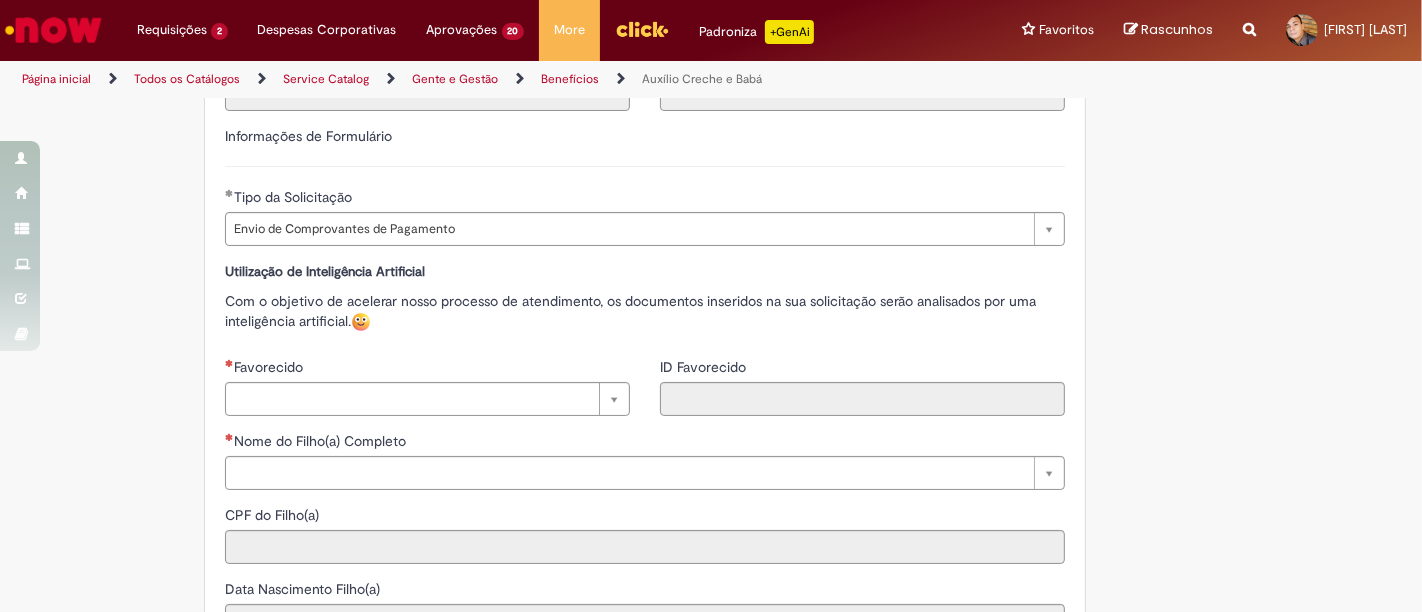 scroll, scrollTop: 621, scrollLeft: 0, axis: vertical 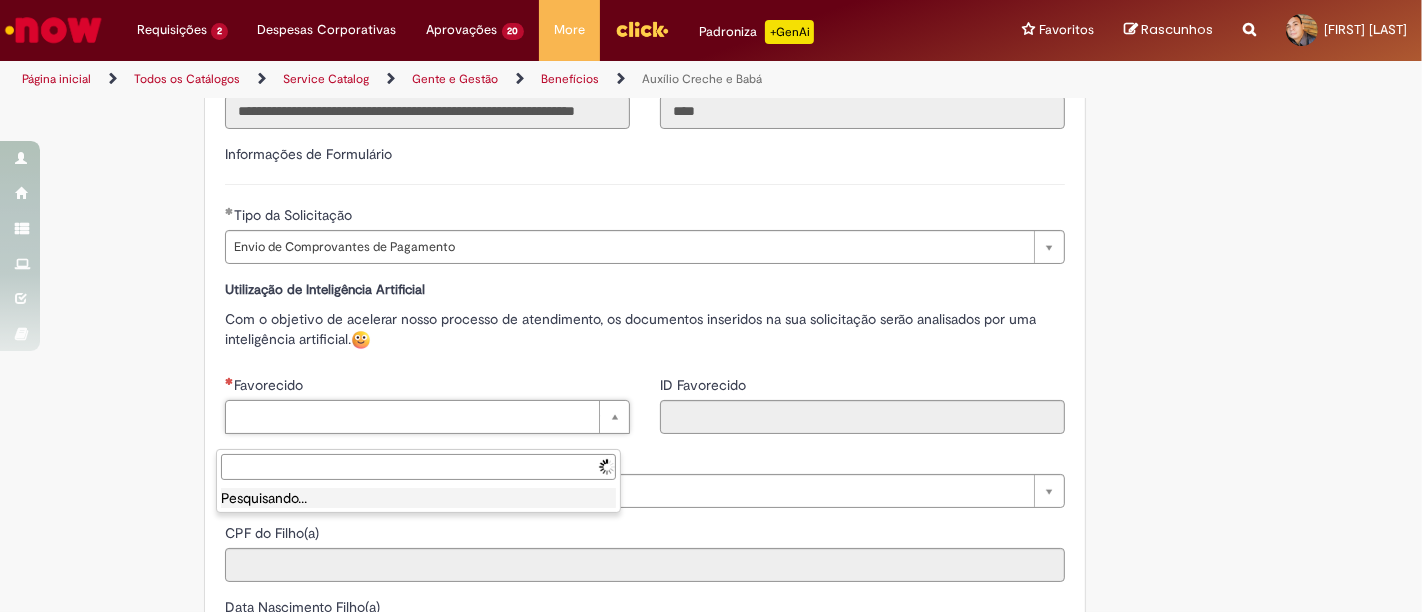 type on "*" 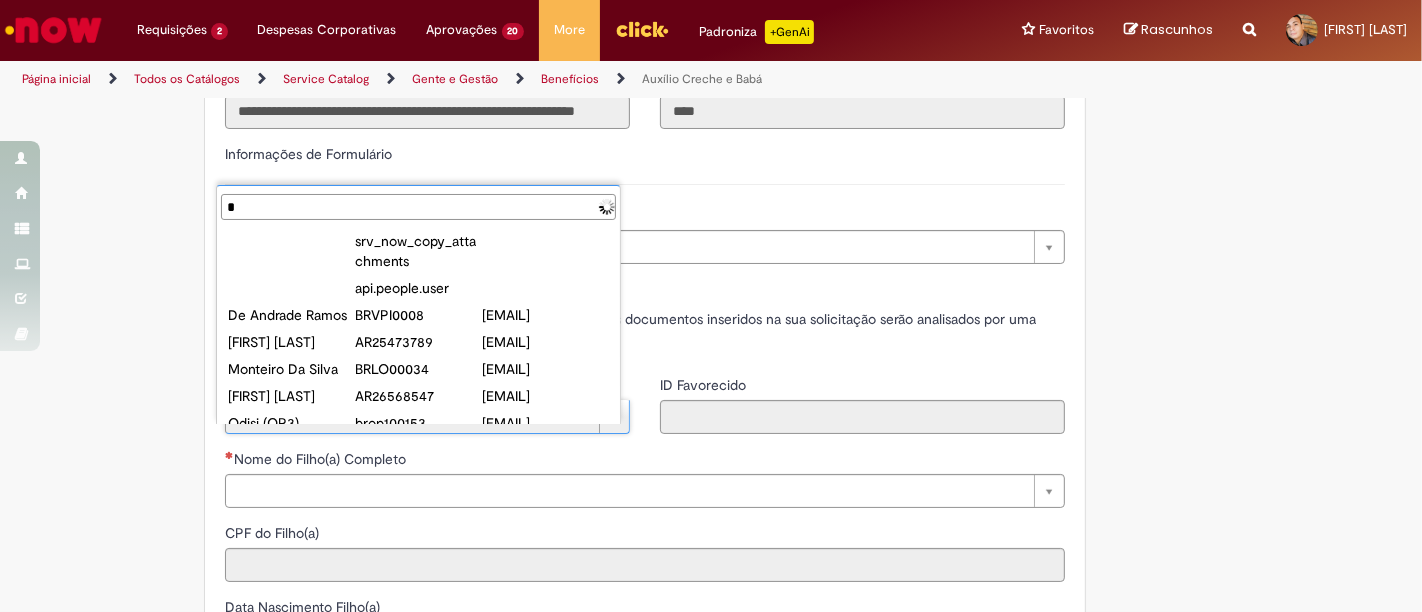 type 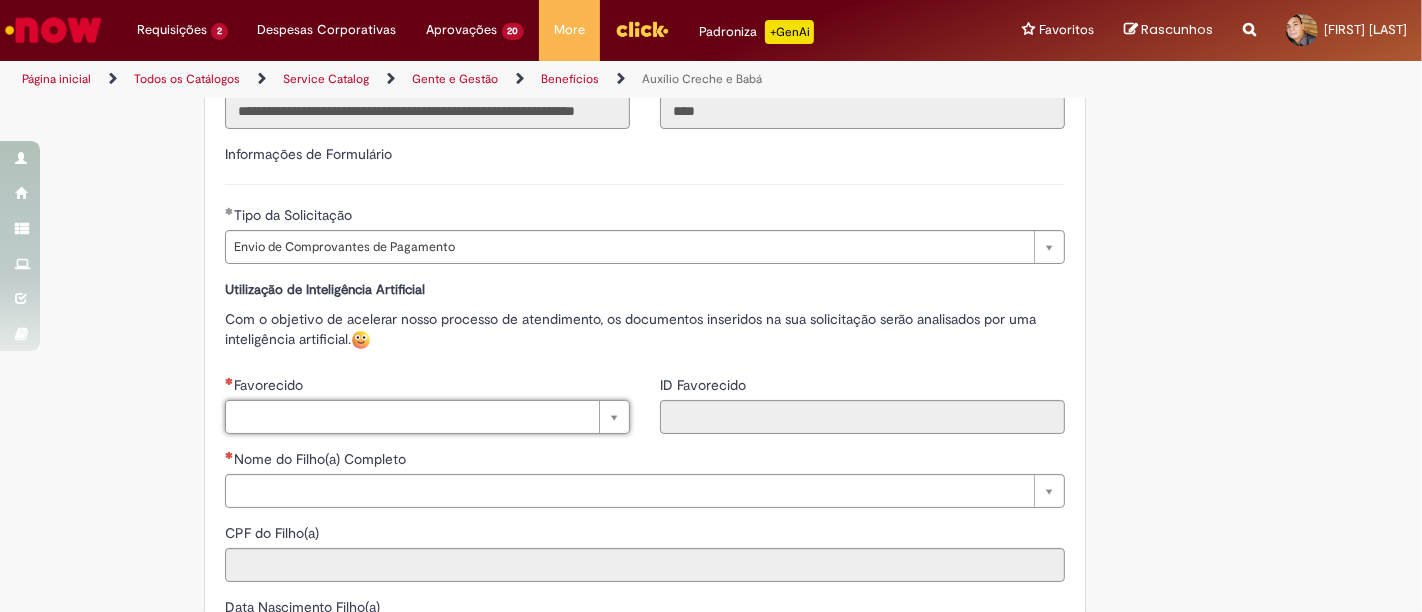 type on "*" 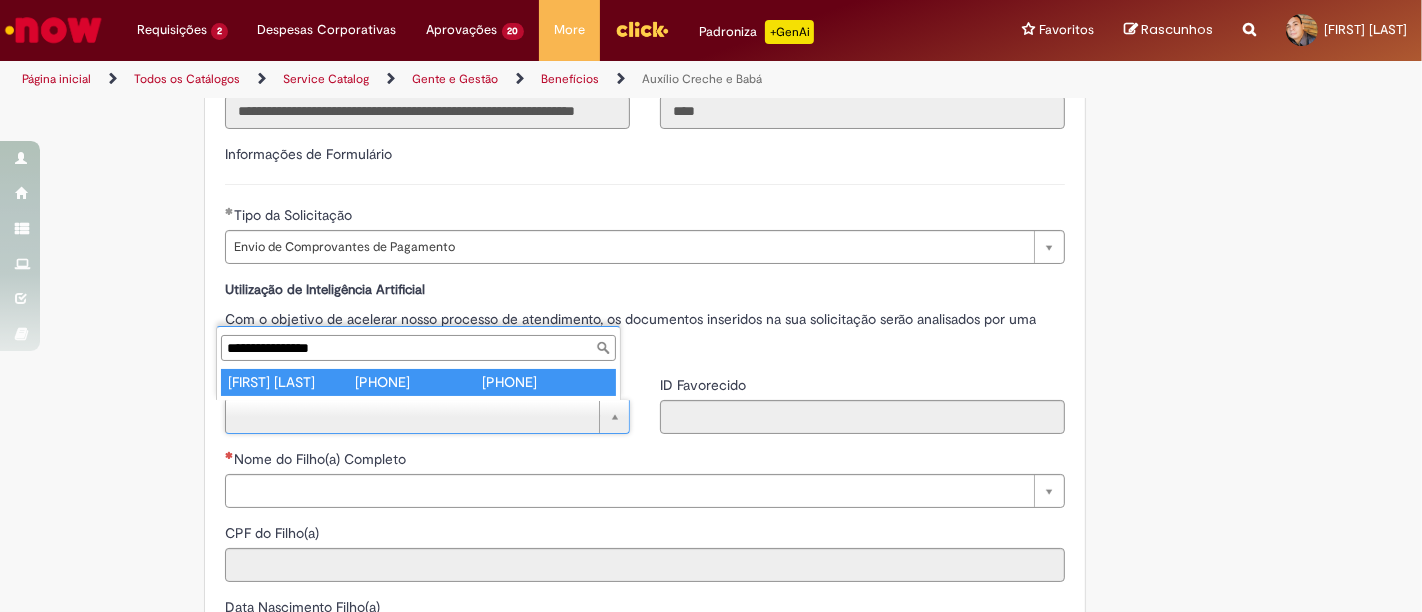scroll, scrollTop: 0, scrollLeft: 0, axis: both 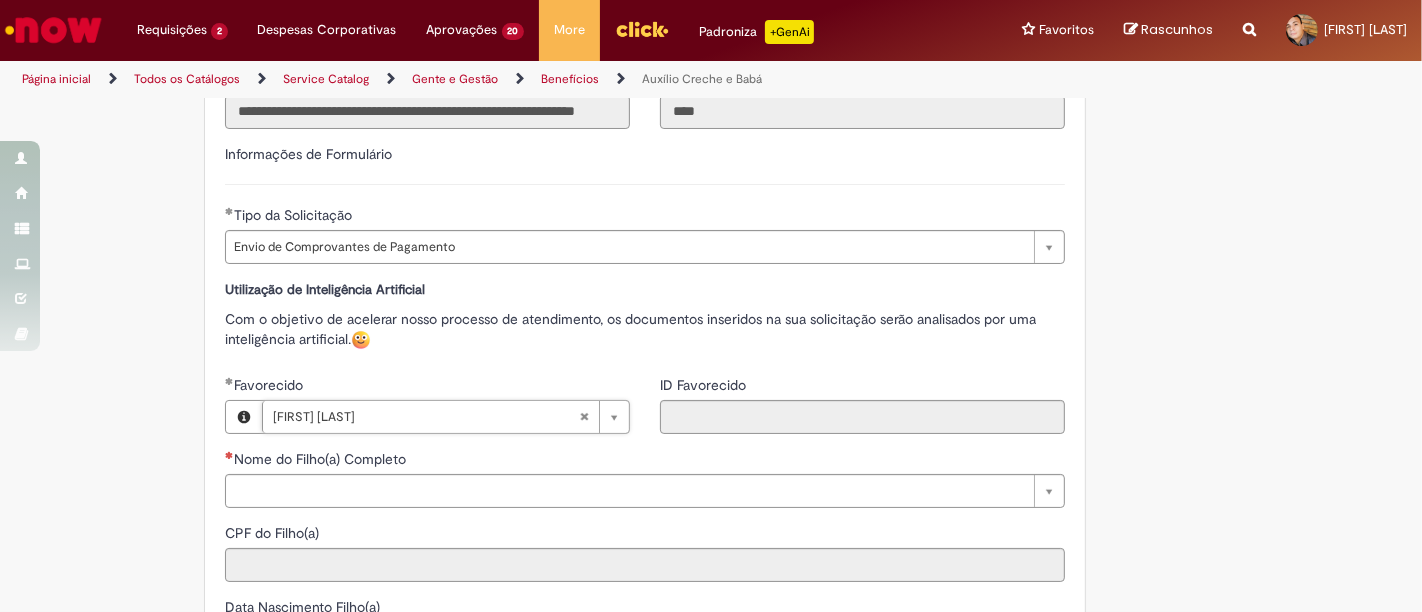 type on "********" 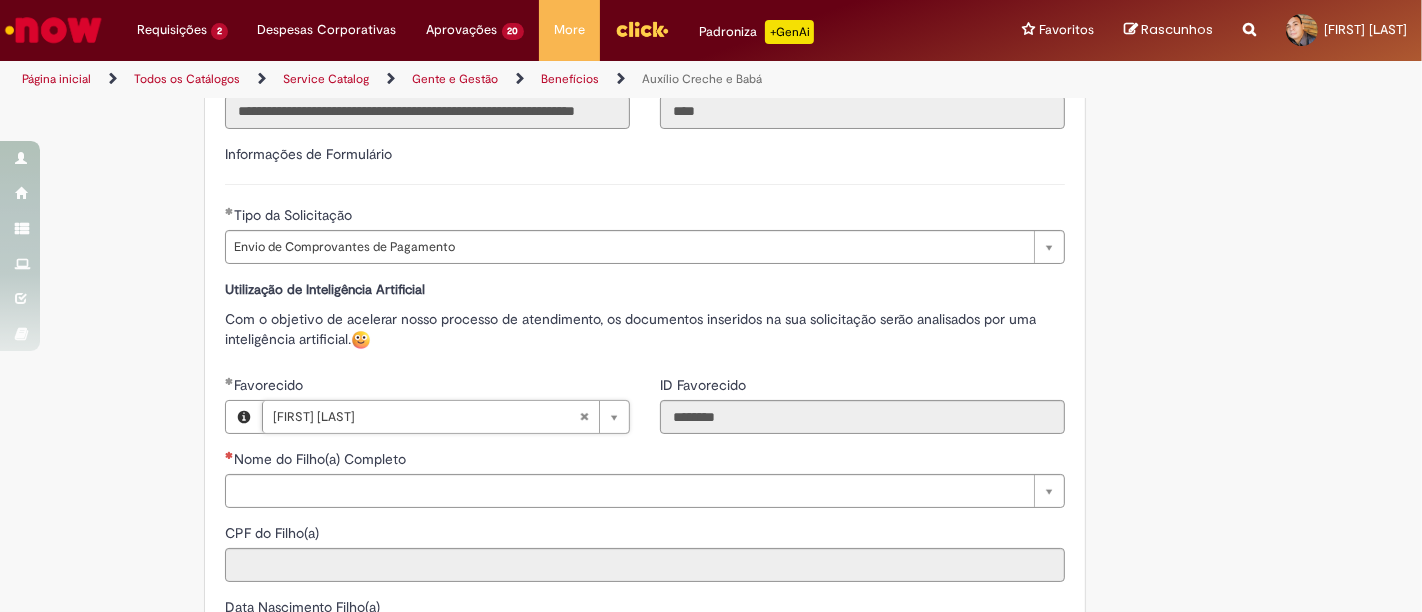 click on "**********" at bounding box center (645, 634) 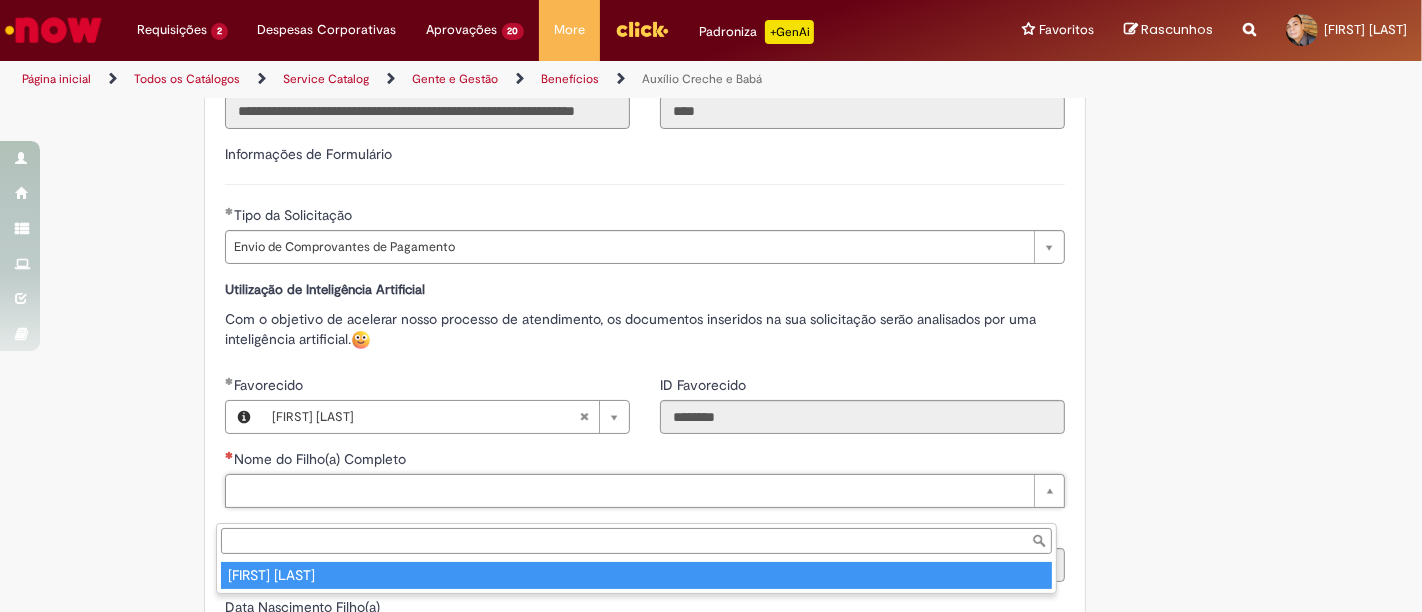 type on "**********" 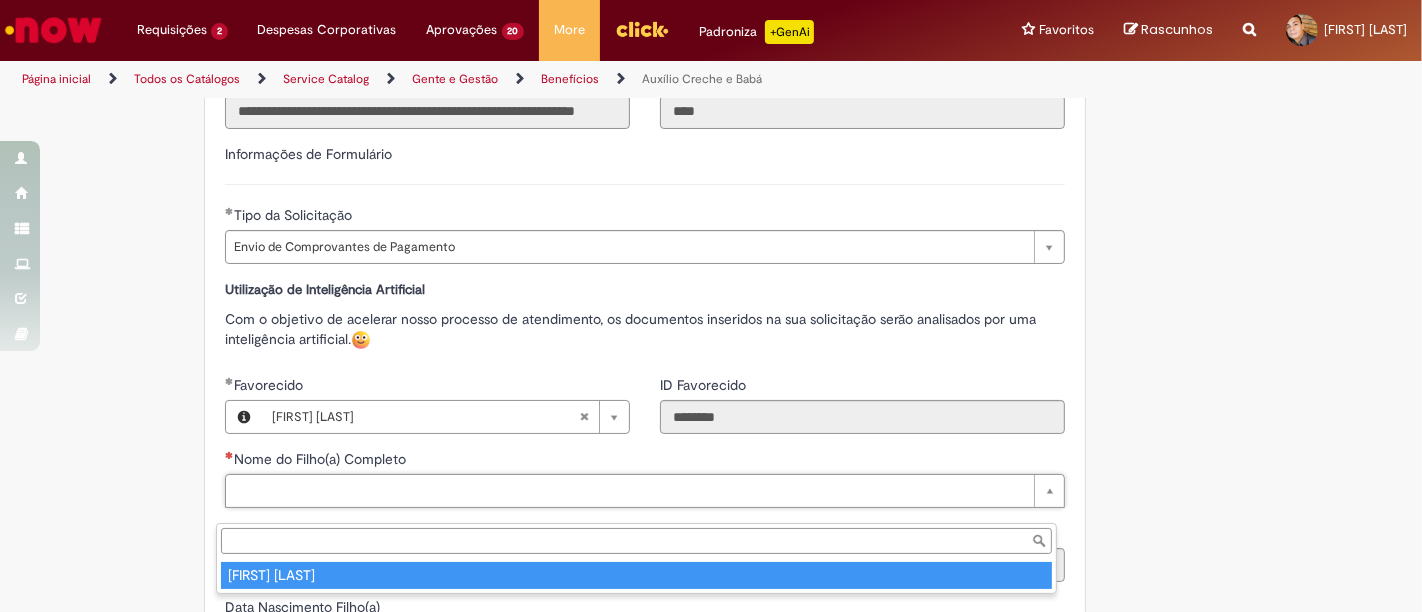 type on "**********" 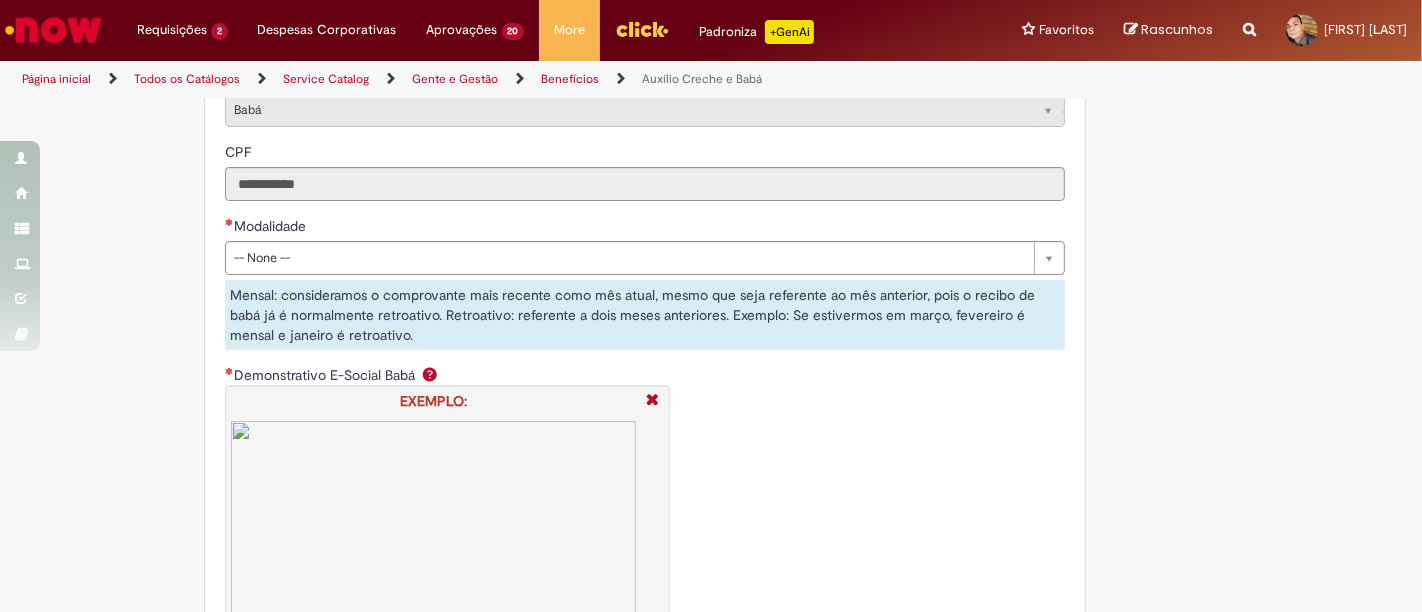 scroll, scrollTop: 1185, scrollLeft: 0, axis: vertical 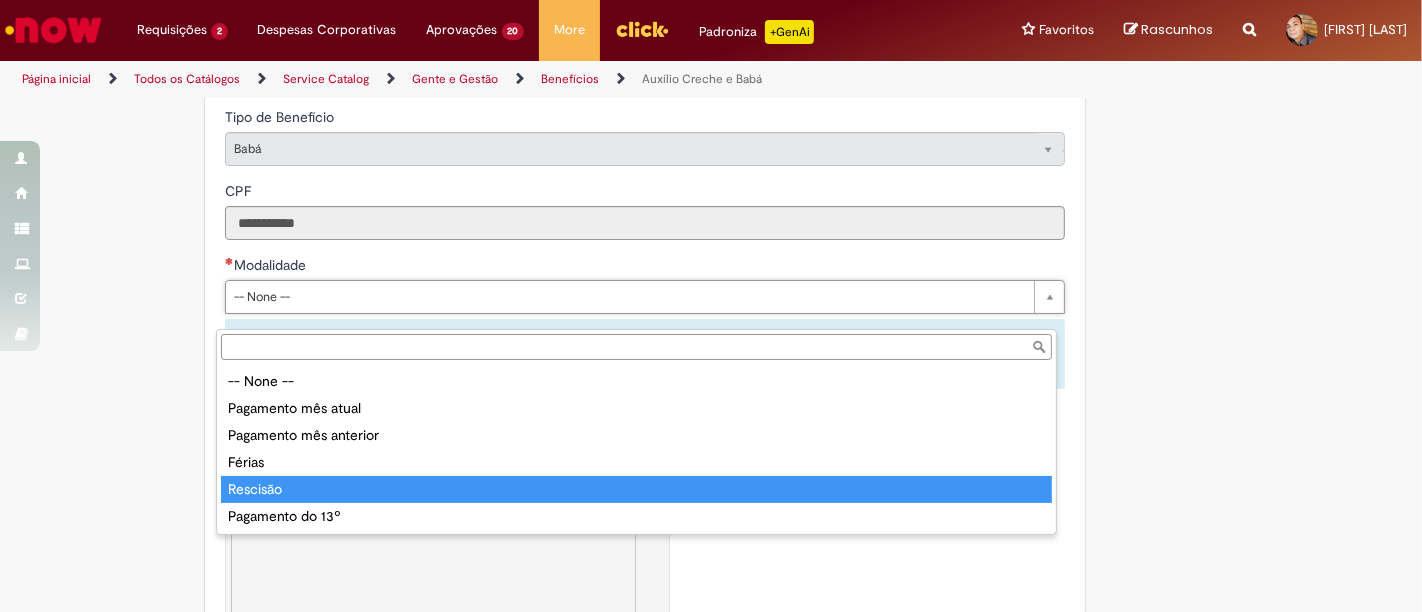 type on "********" 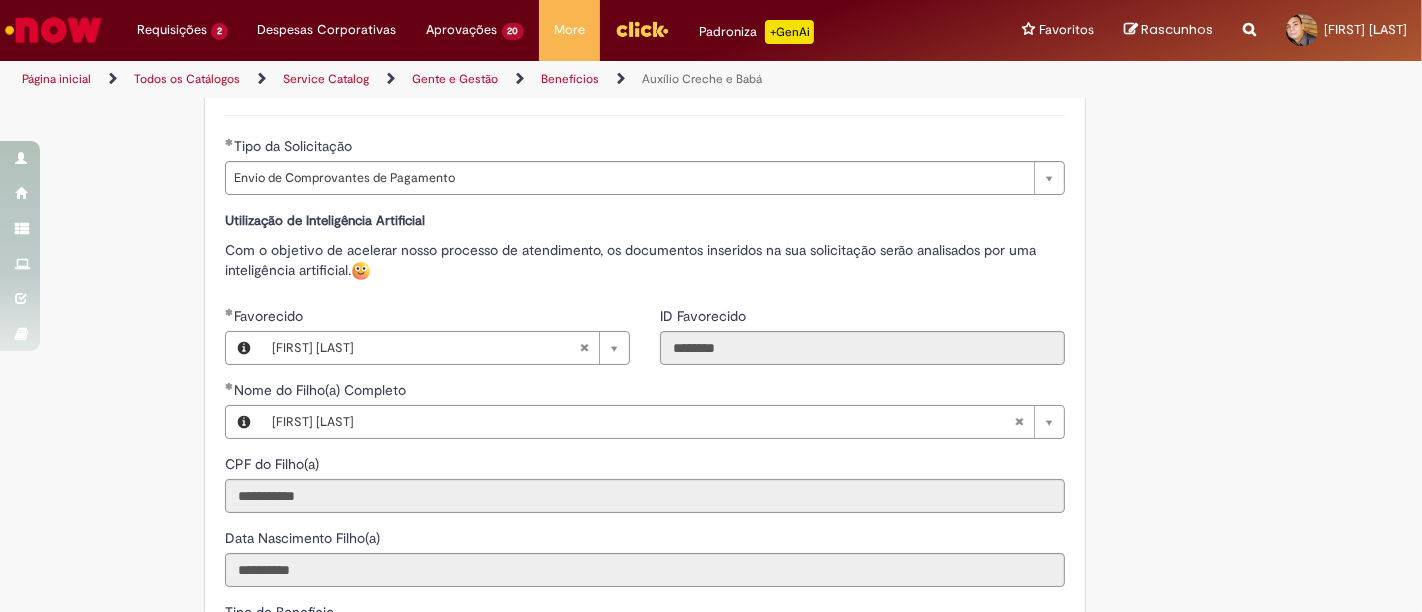 scroll, scrollTop: 89, scrollLeft: 0, axis: vertical 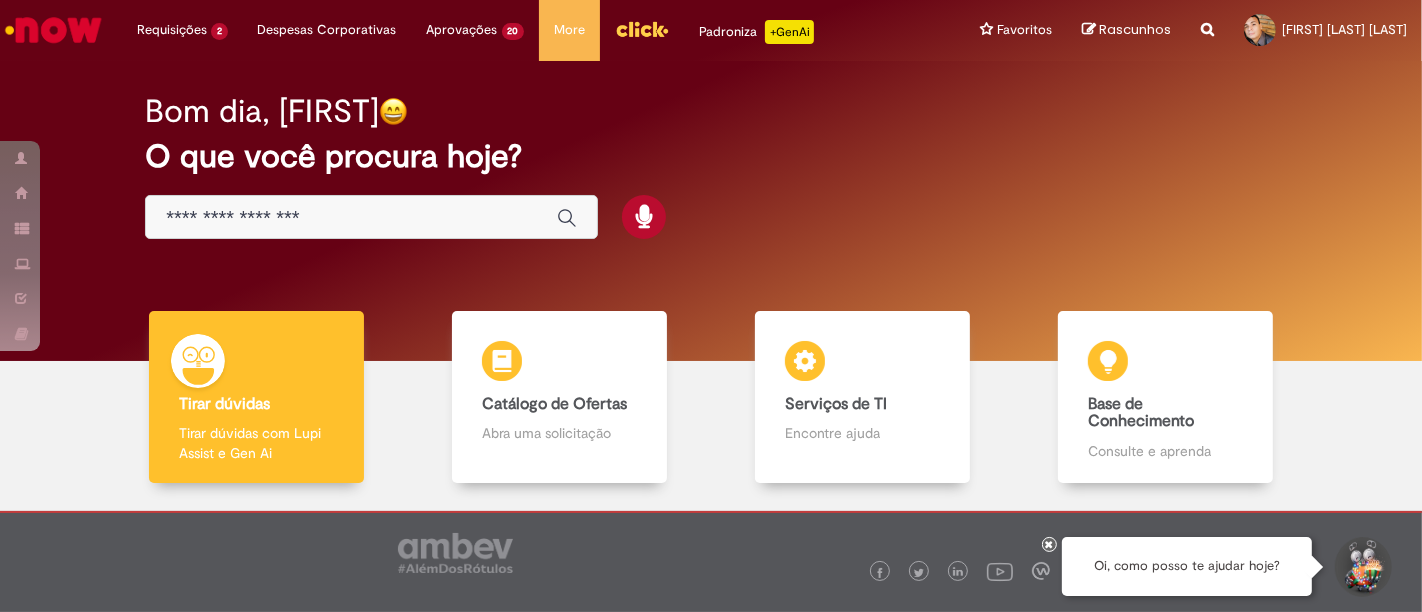 click at bounding box center [351, 218] 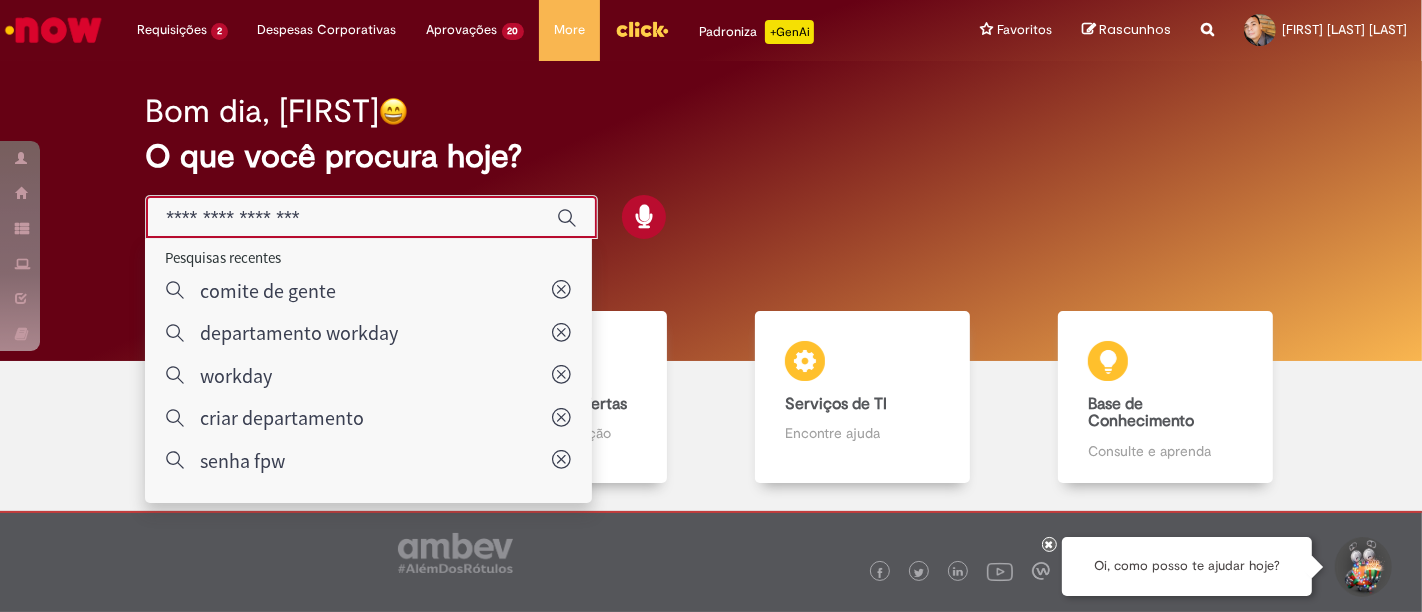 paste on "**********" 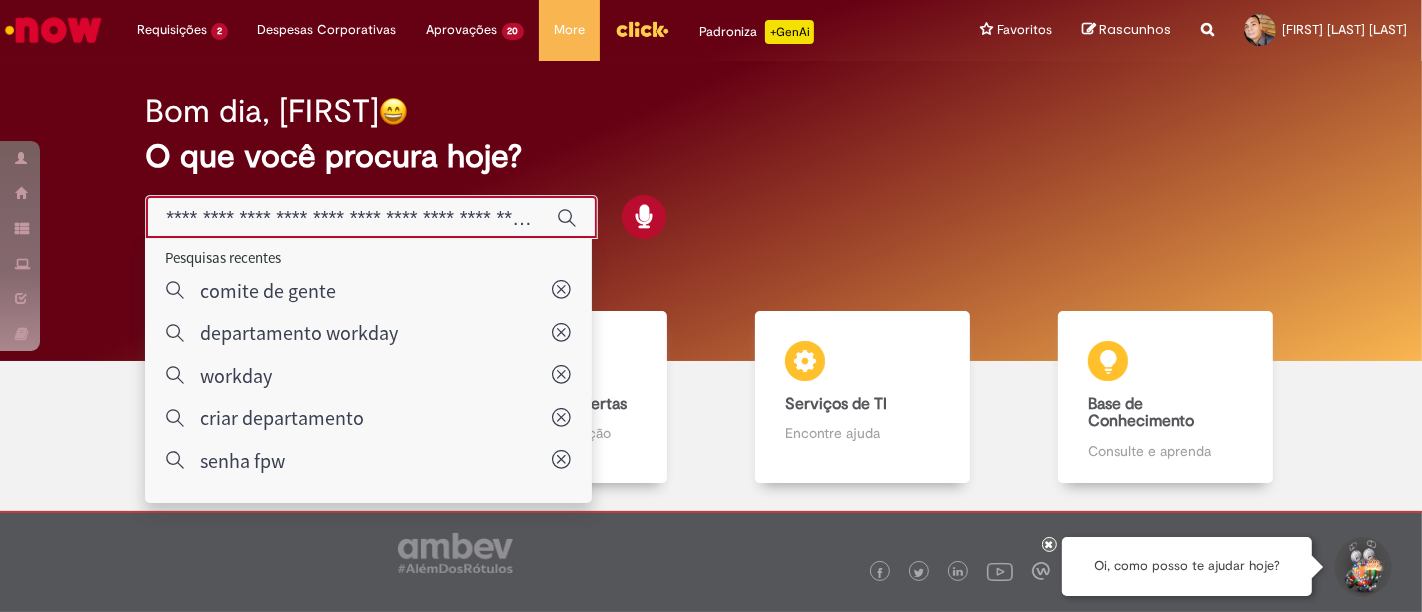 scroll, scrollTop: 0, scrollLeft: 670, axis: horizontal 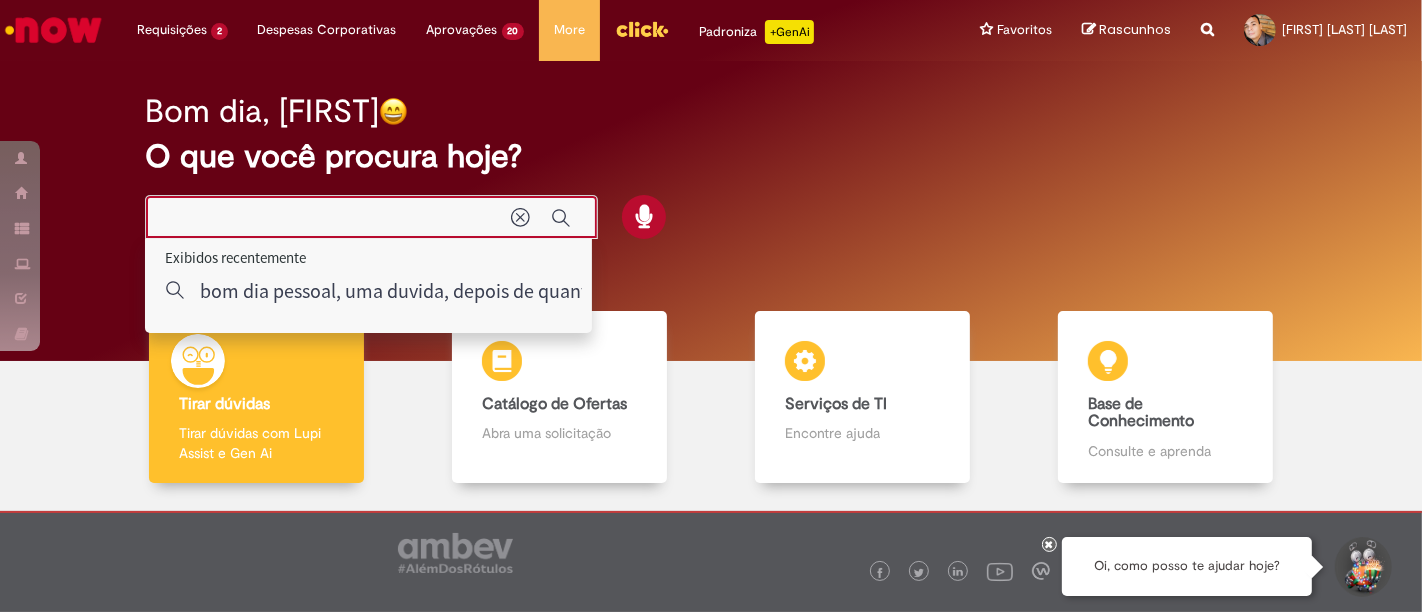 click on "**********" at bounding box center (328, 218) 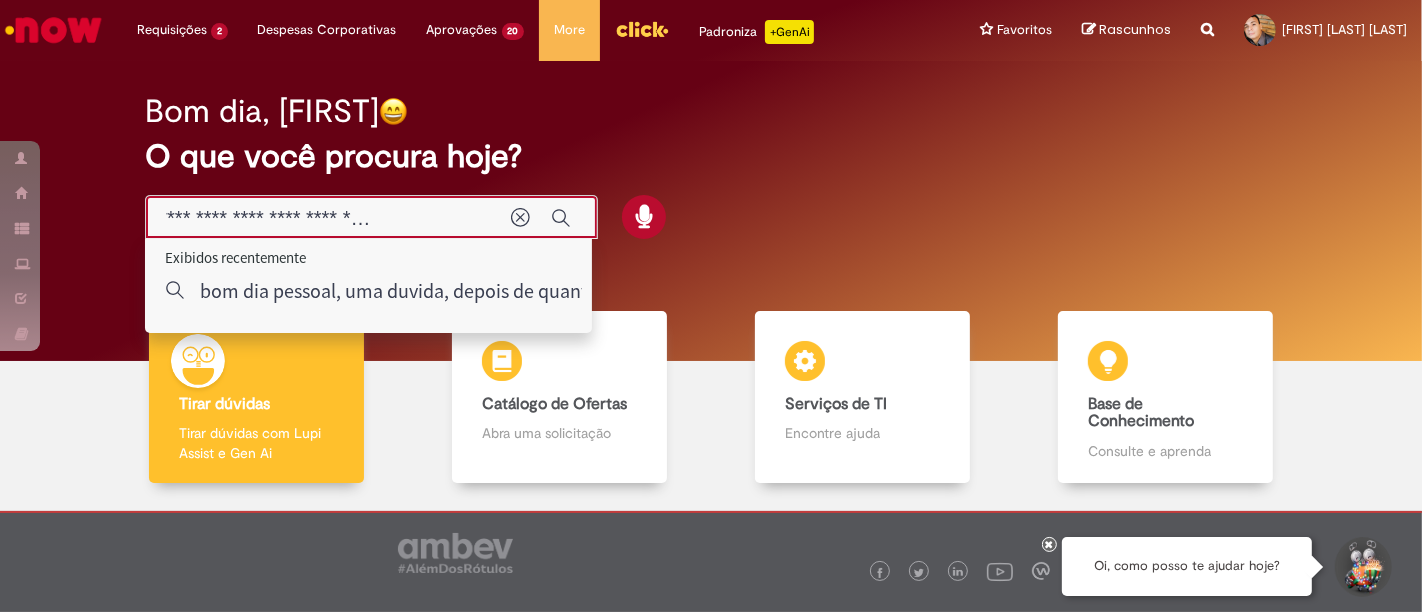 scroll, scrollTop: 0, scrollLeft: 97, axis: horizontal 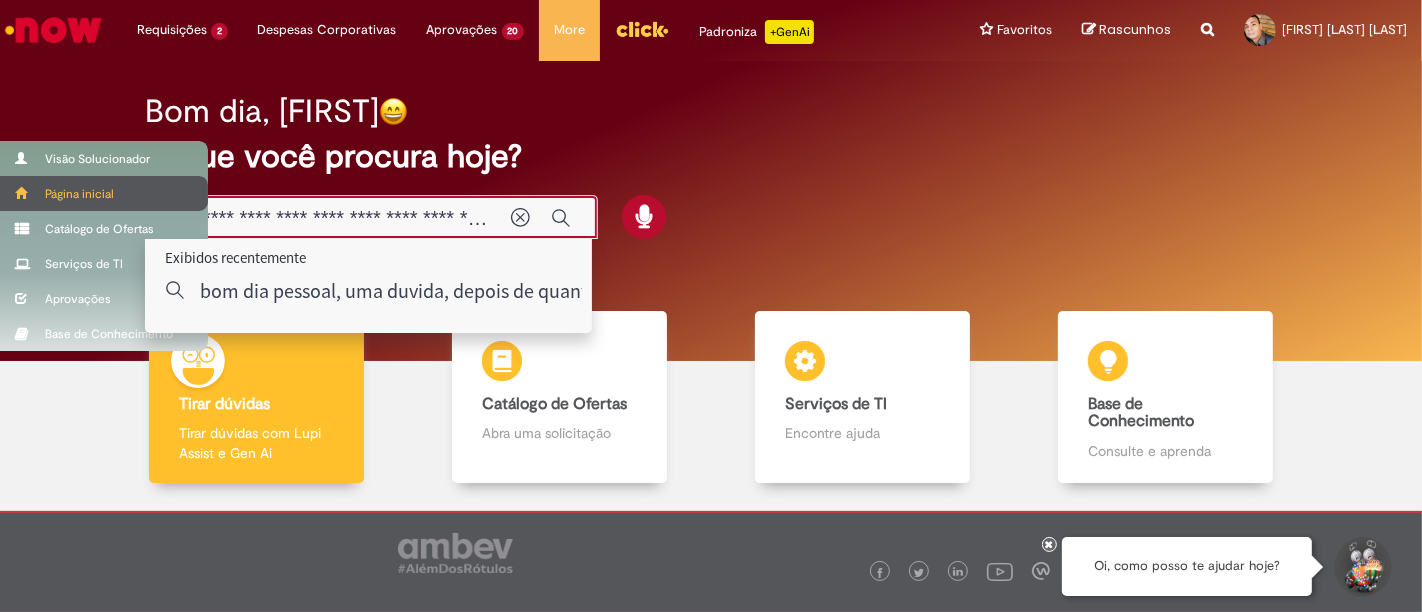 drag, startPoint x: 340, startPoint y: 223, endPoint x: 17, endPoint y: 181, distance: 325.7192 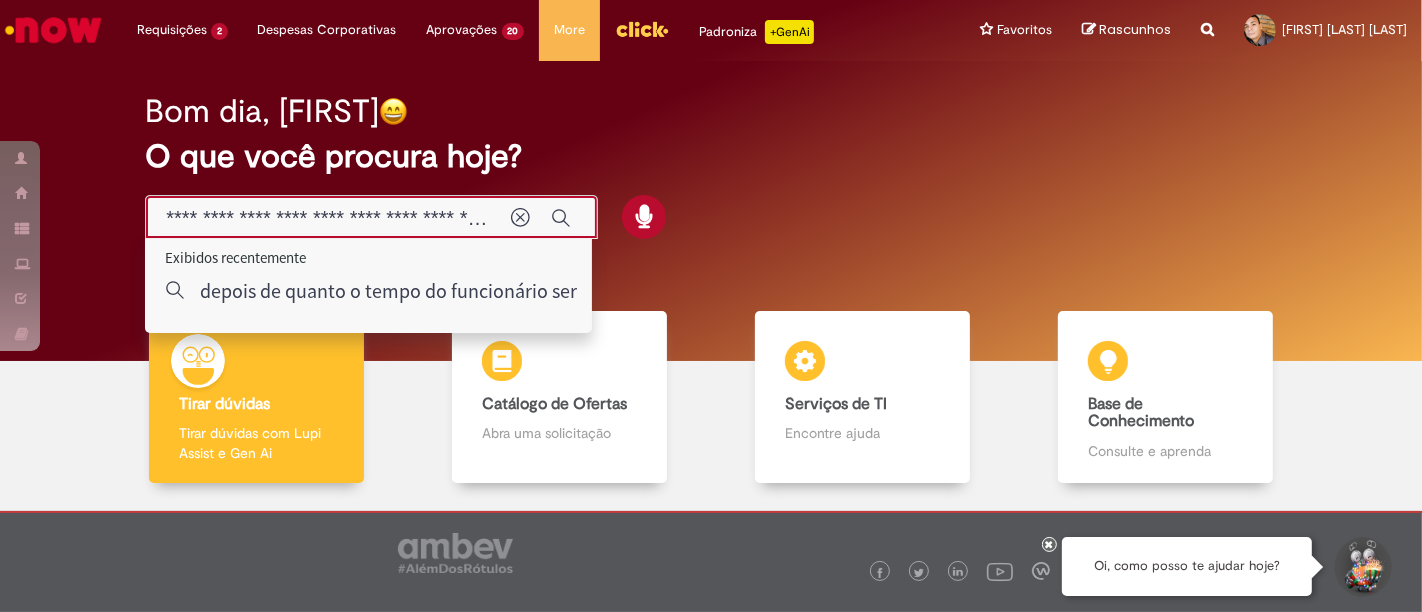 type on "**********" 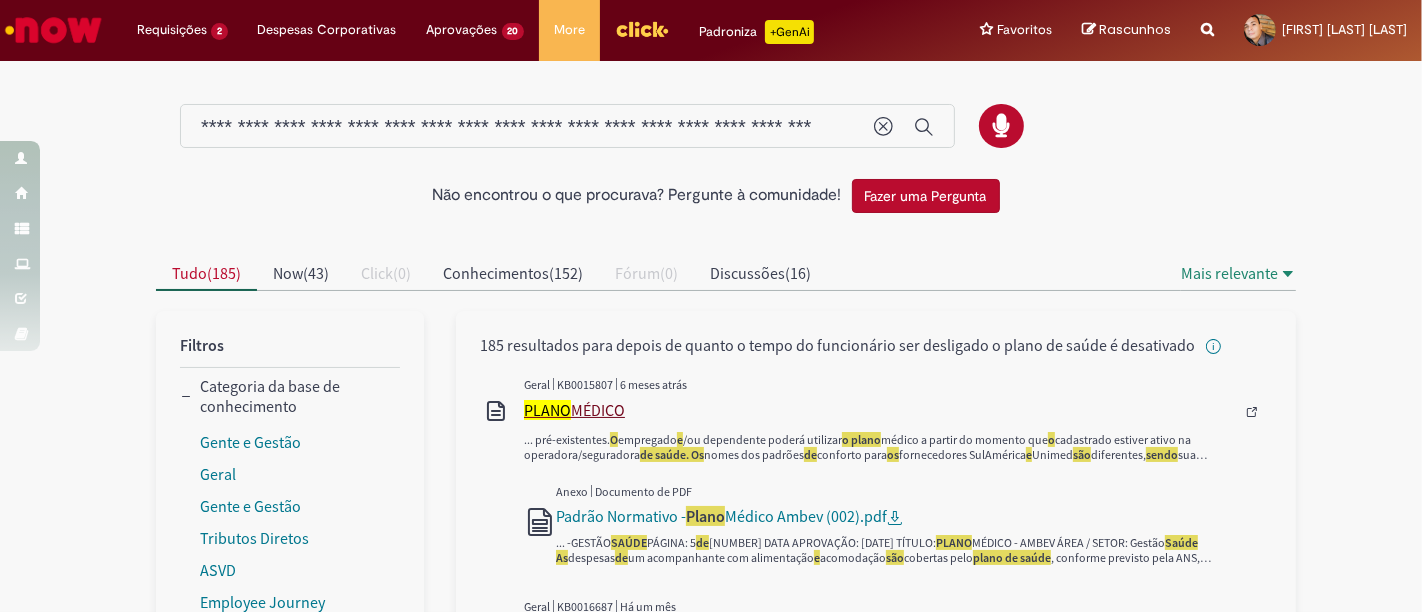 click on "PLANO" at bounding box center (547, 410) 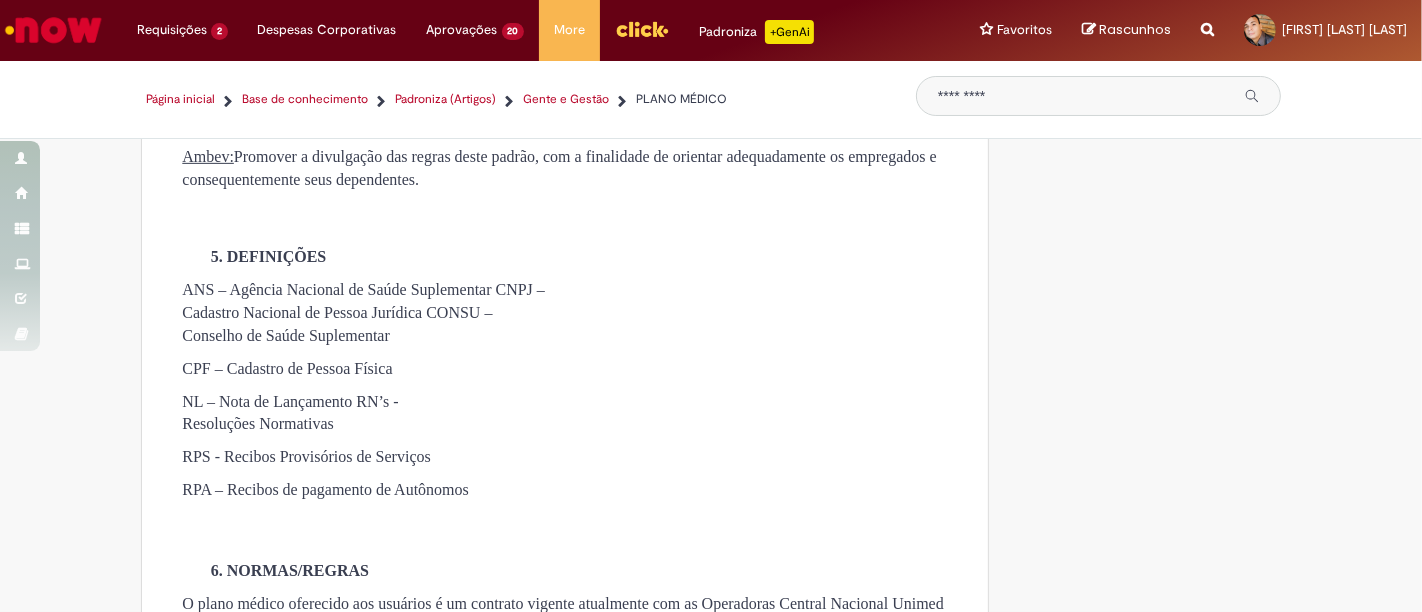 scroll, scrollTop: 867, scrollLeft: 0, axis: vertical 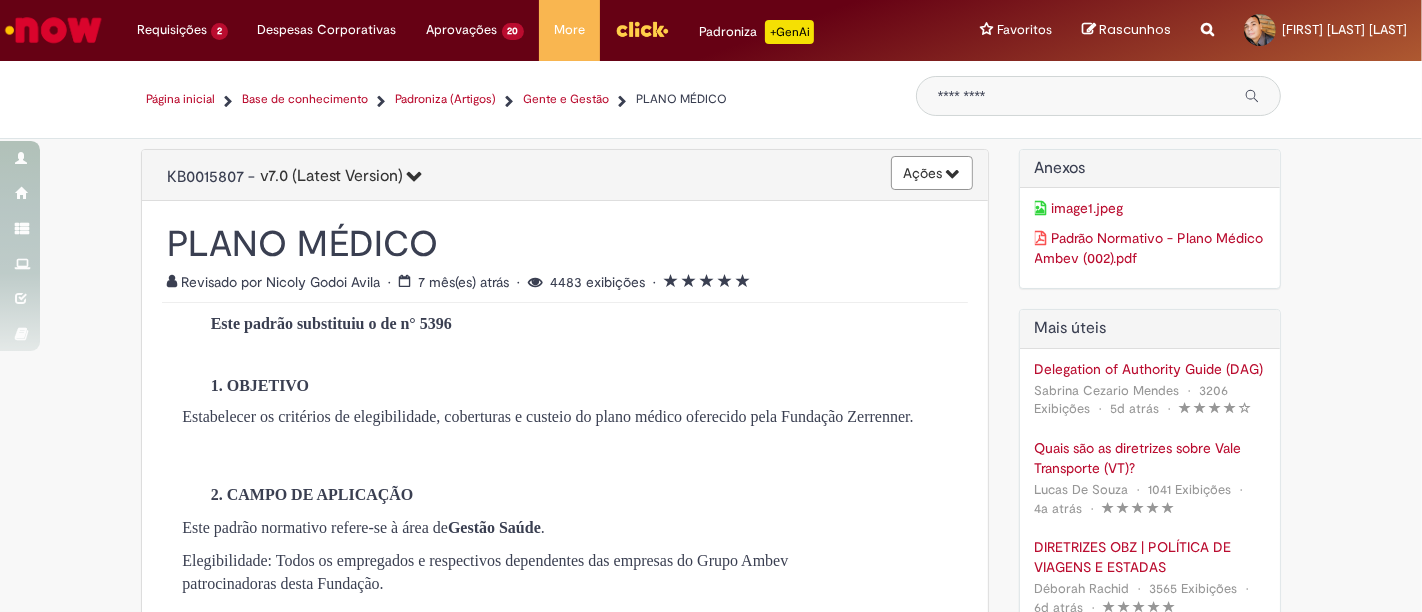 click at bounding box center [1207, 18] 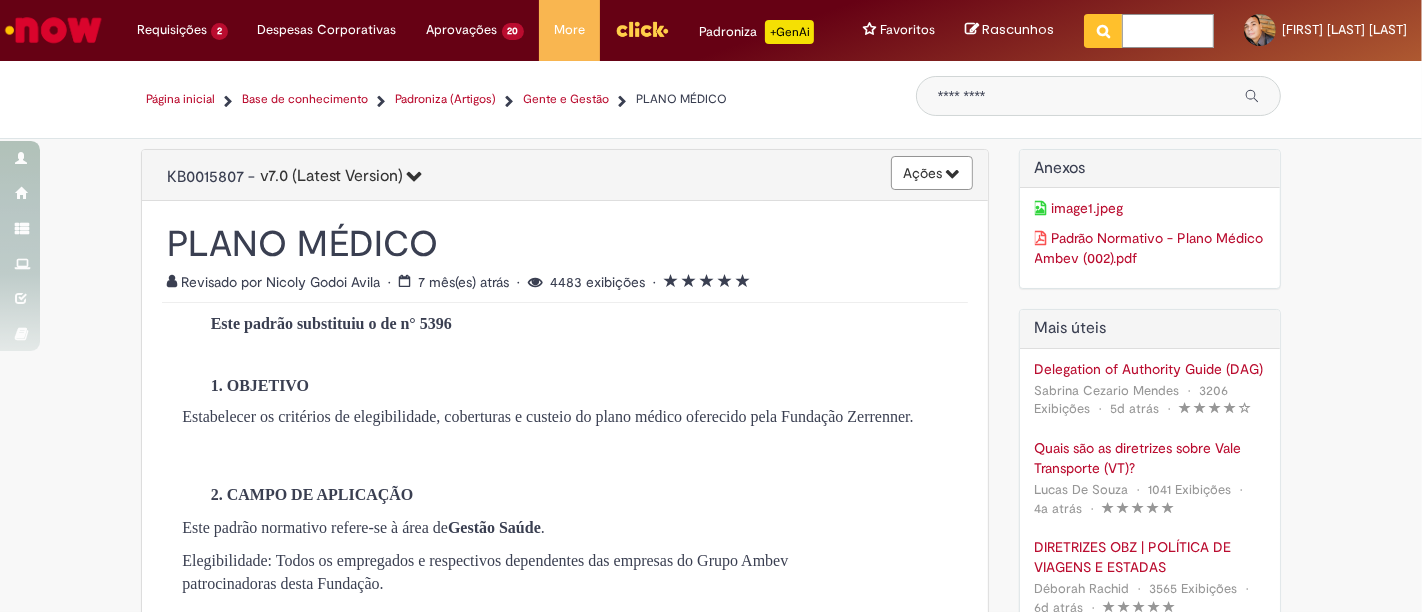 click at bounding box center [1168, 31] 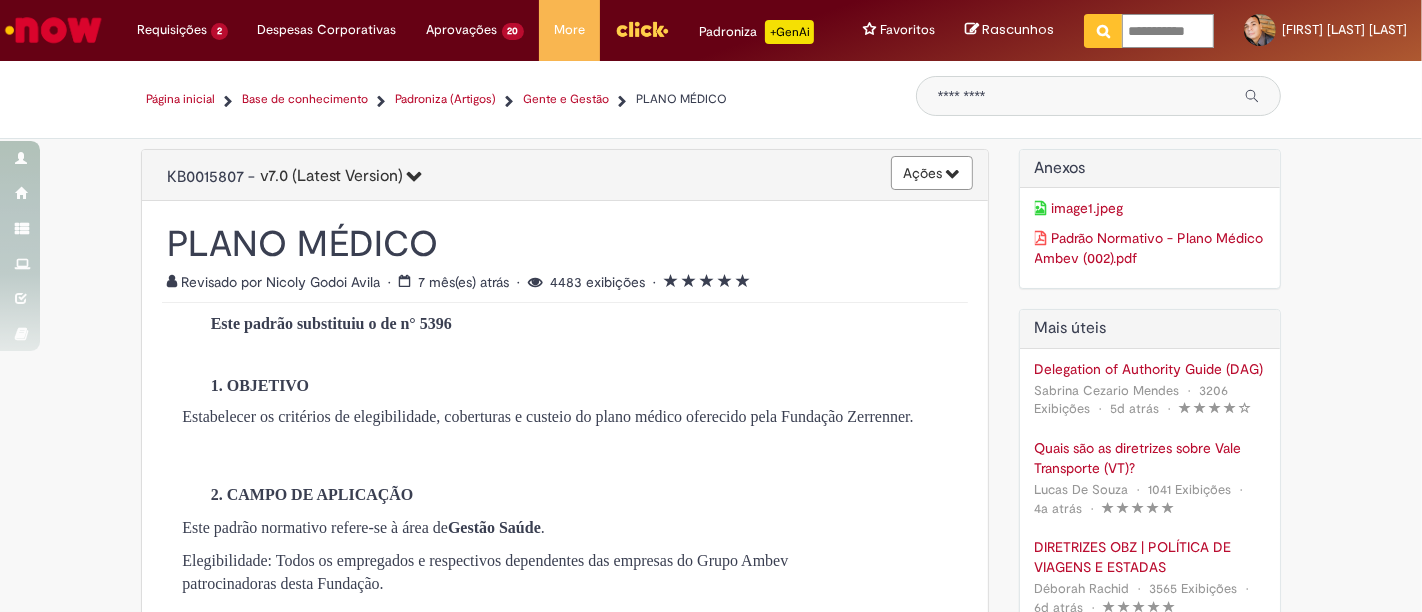 type on "**********" 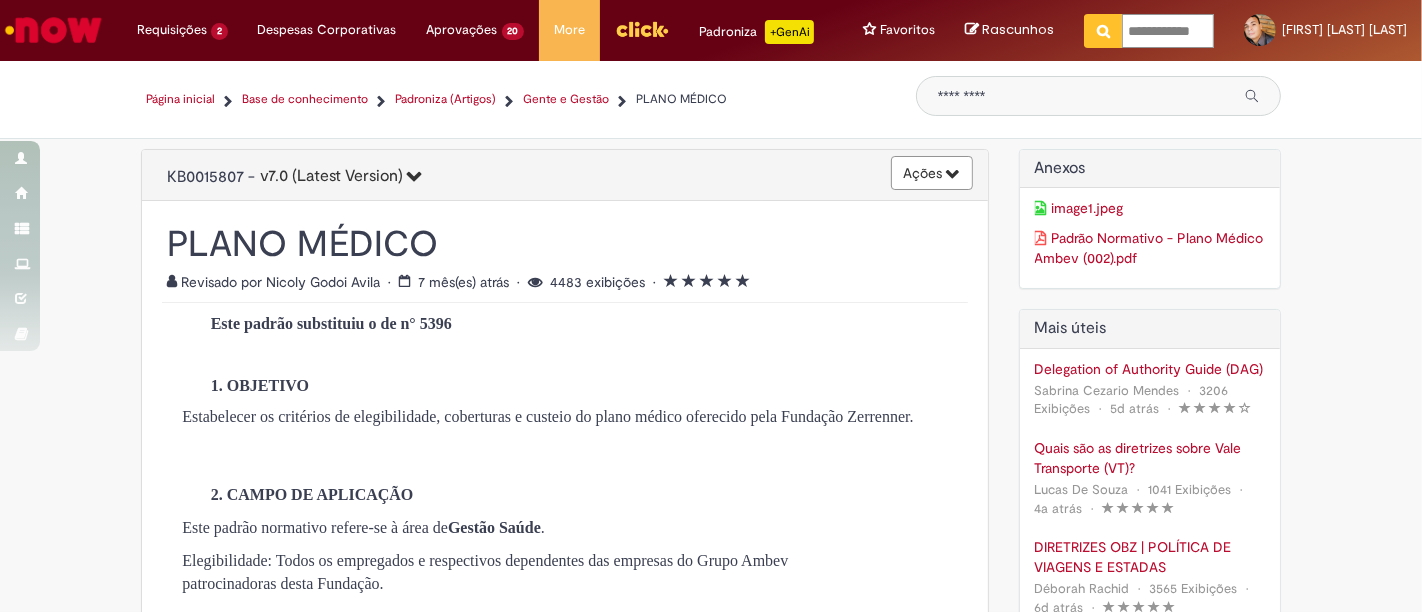 scroll, scrollTop: 0, scrollLeft: 4, axis: horizontal 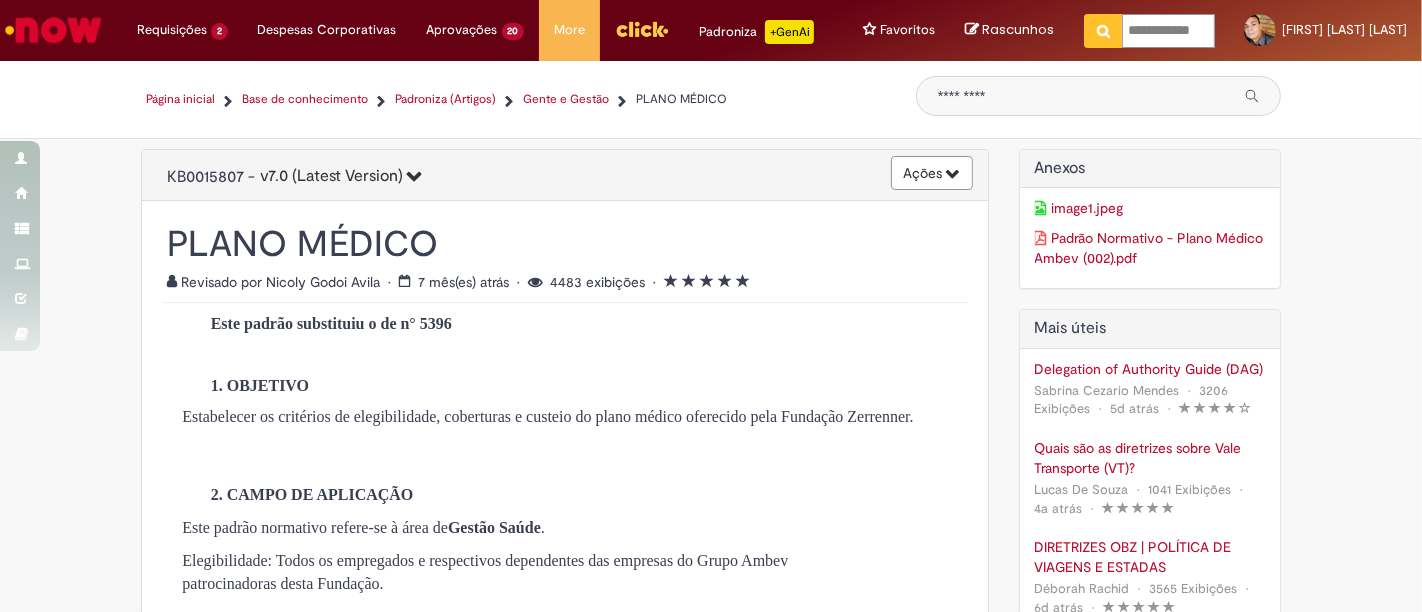 click at bounding box center [1103, 31] 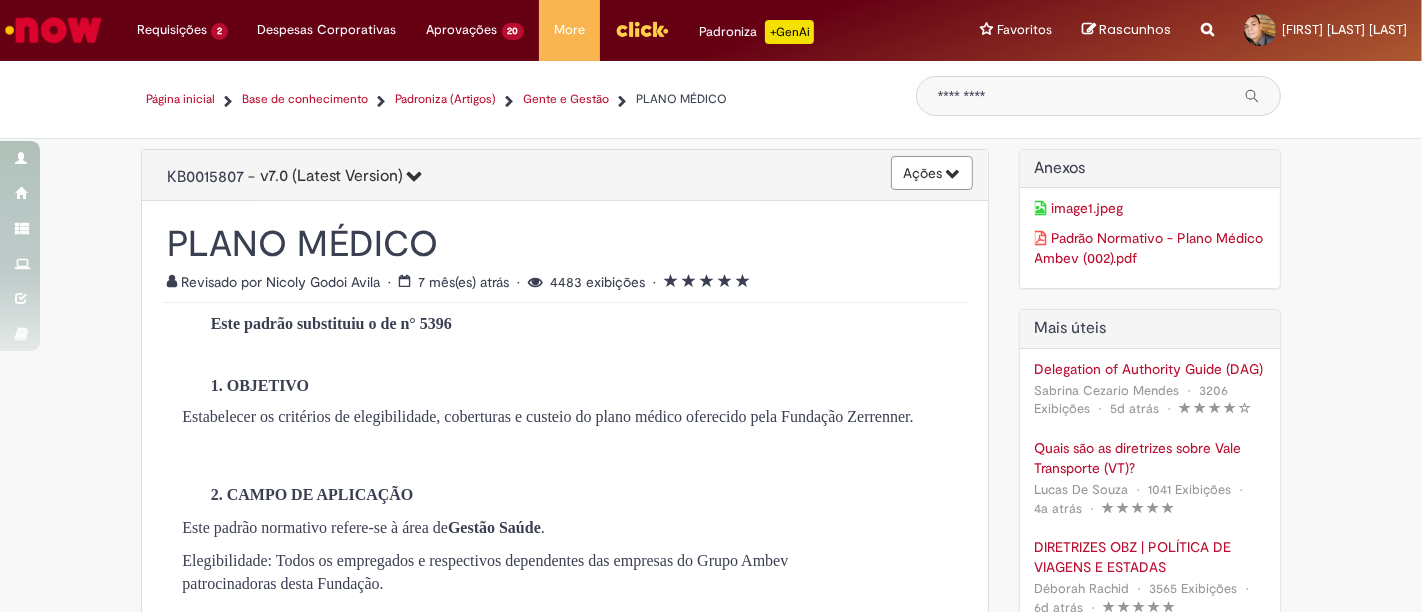 type on "**********" 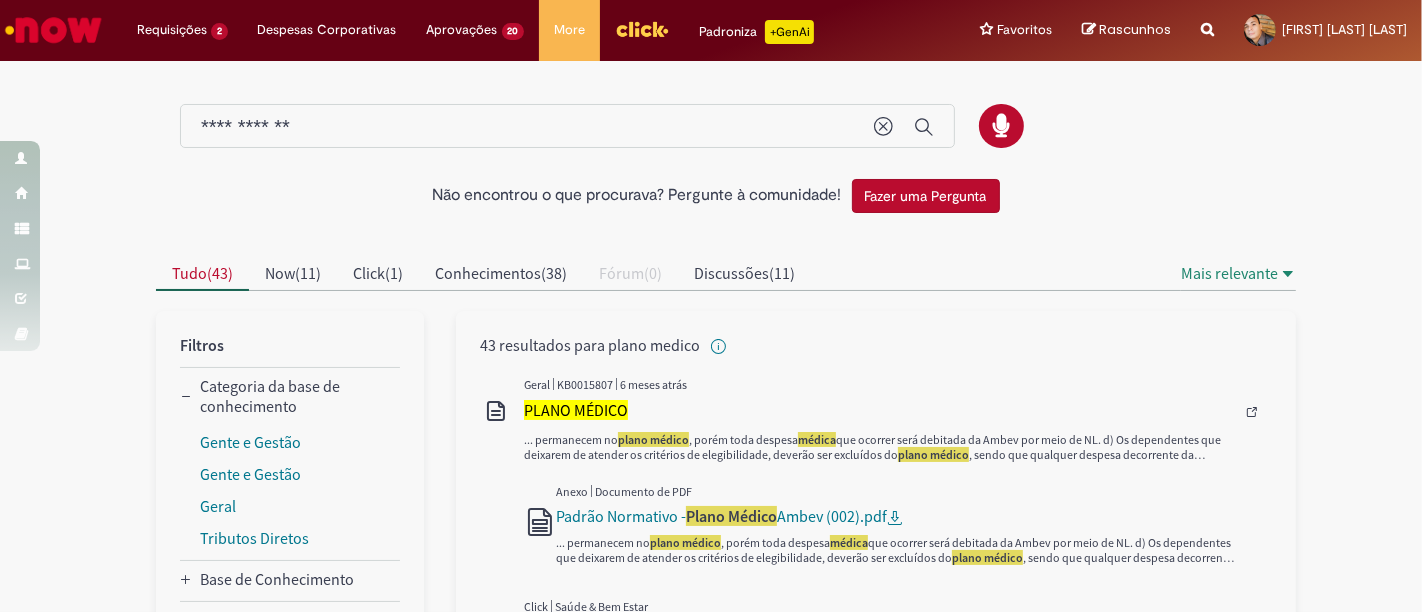 scroll, scrollTop: 0, scrollLeft: 0, axis: both 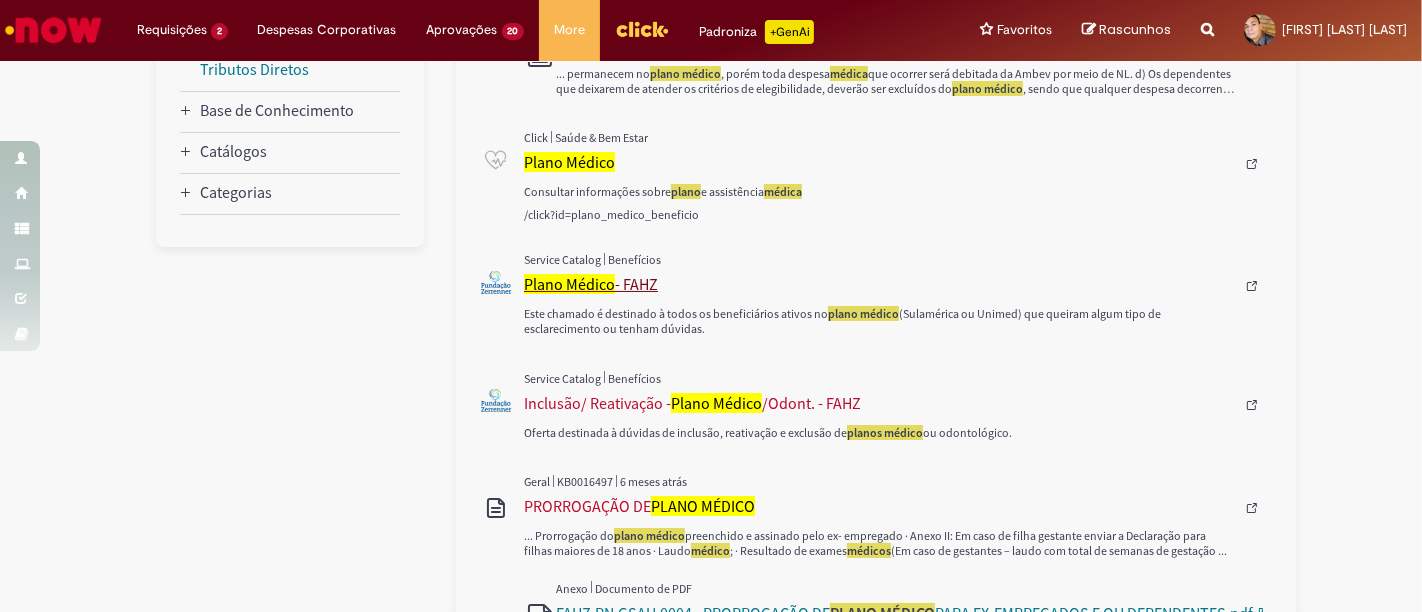 click on "Plano Médico" at bounding box center [569, 284] 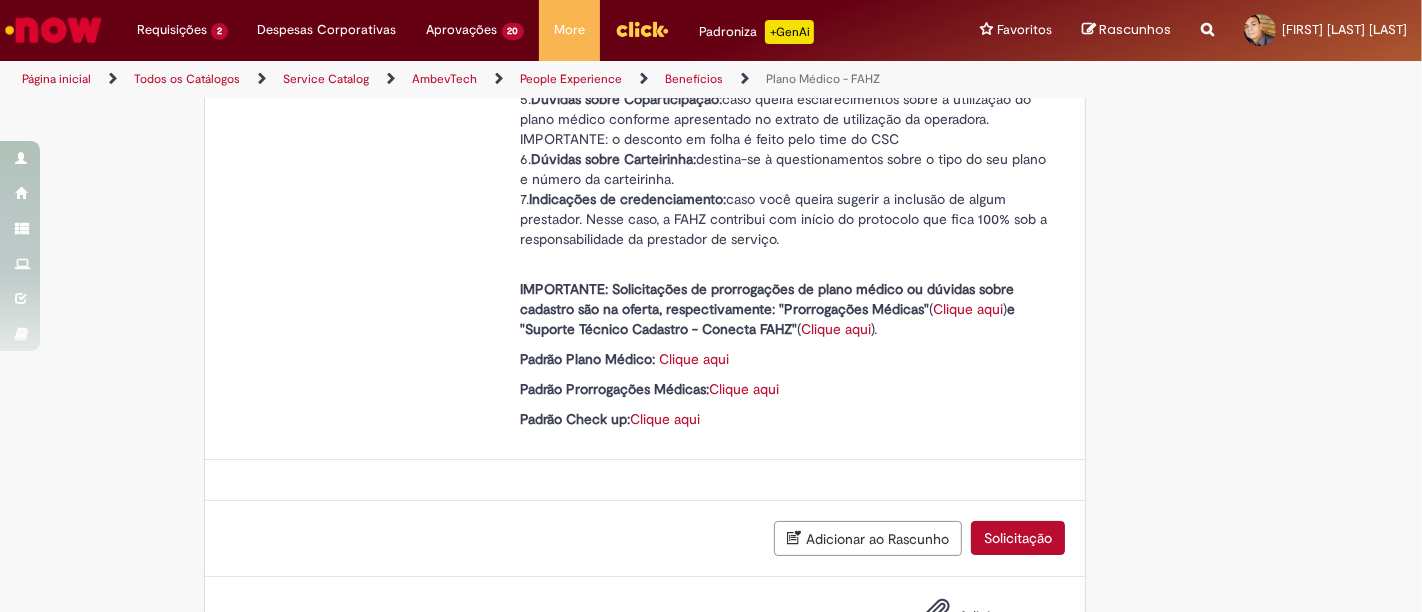 scroll, scrollTop: 0, scrollLeft: 0, axis: both 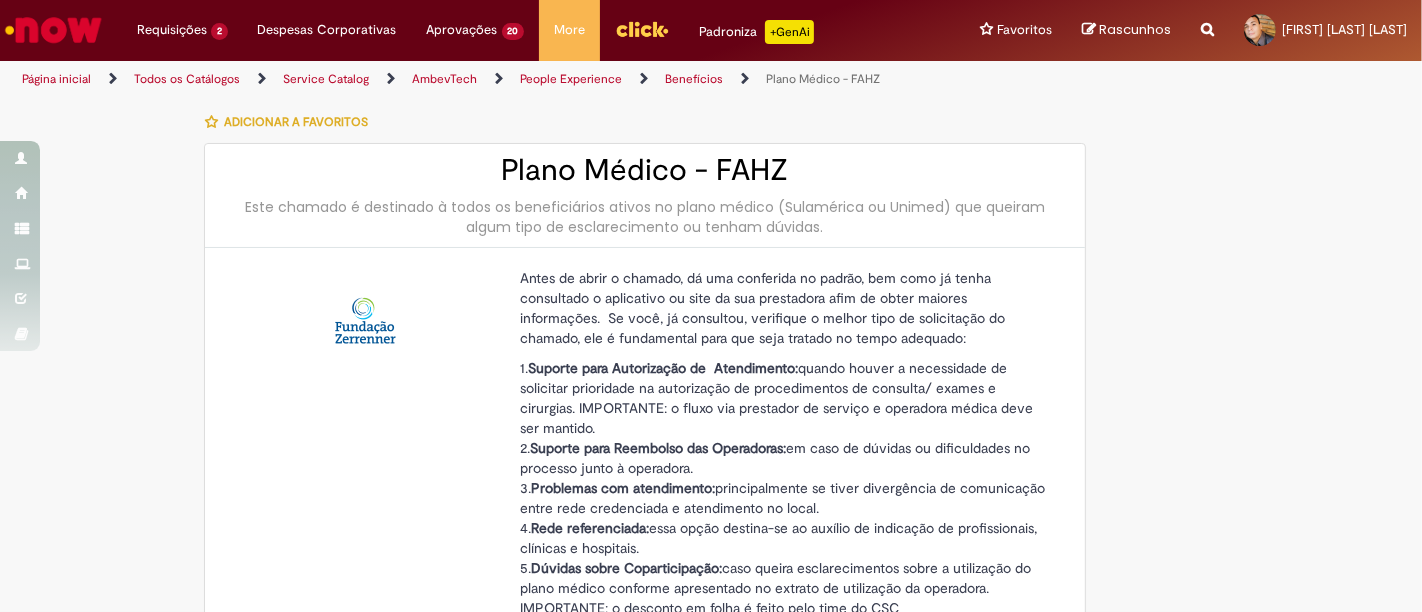 type on "********" 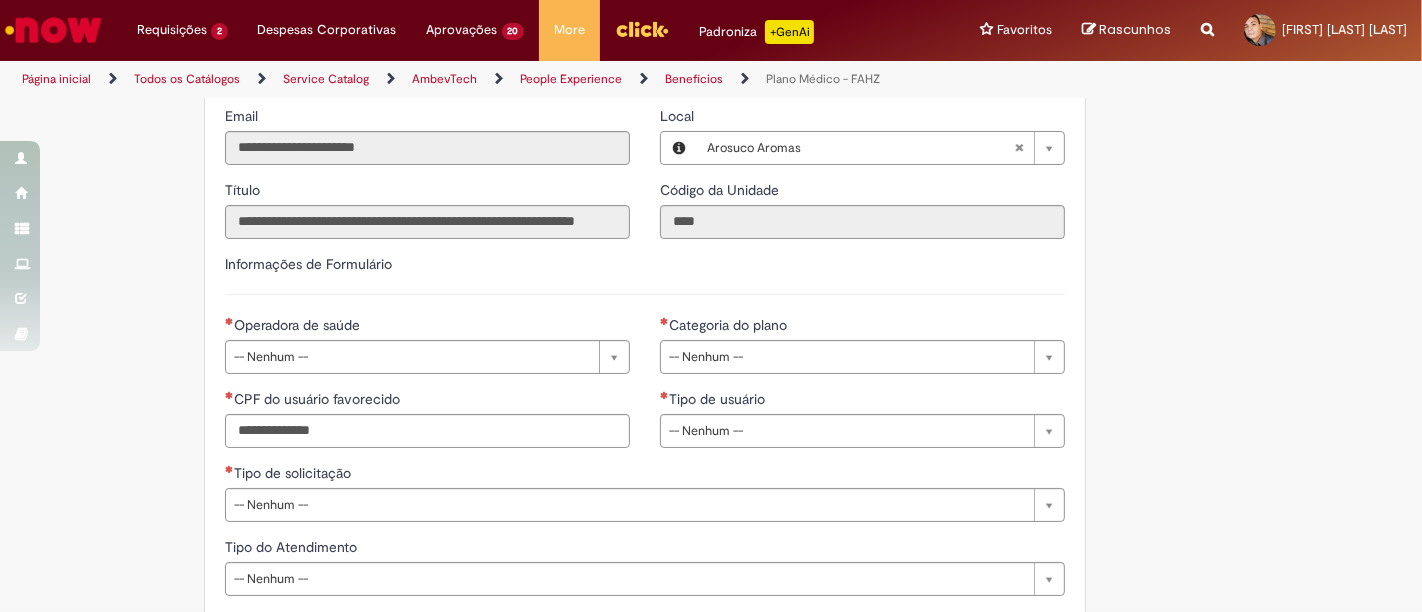 scroll, scrollTop: 980, scrollLeft: 0, axis: vertical 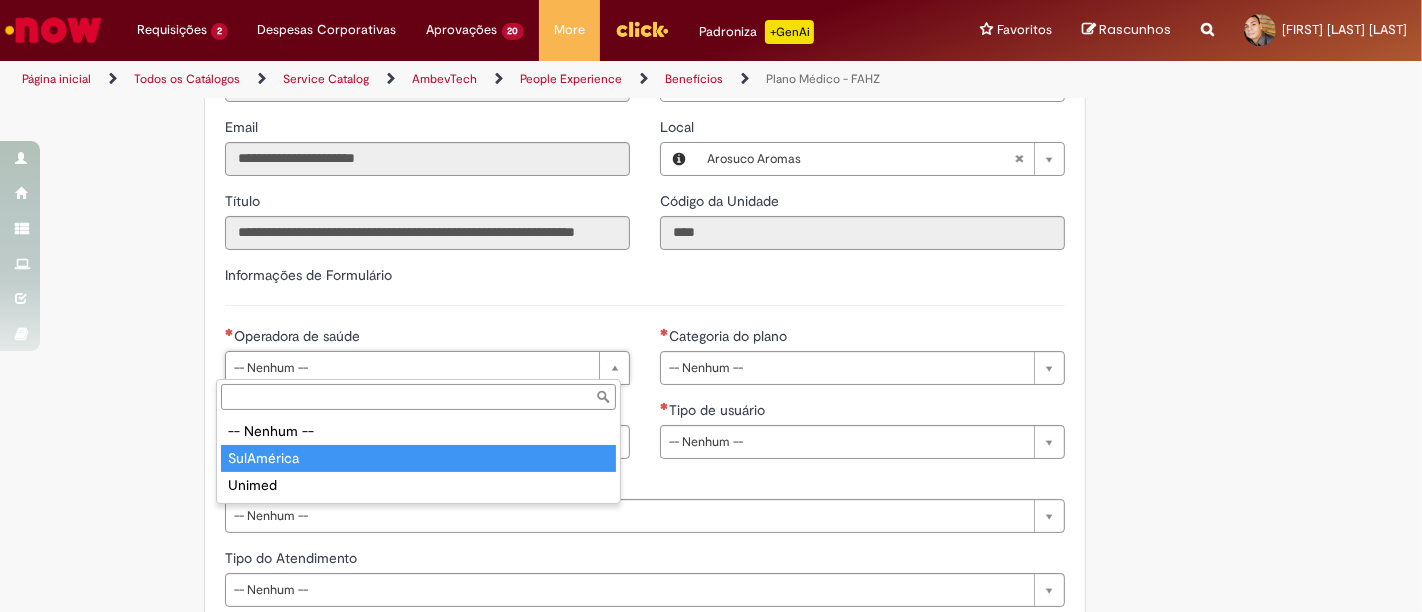 type on "**********" 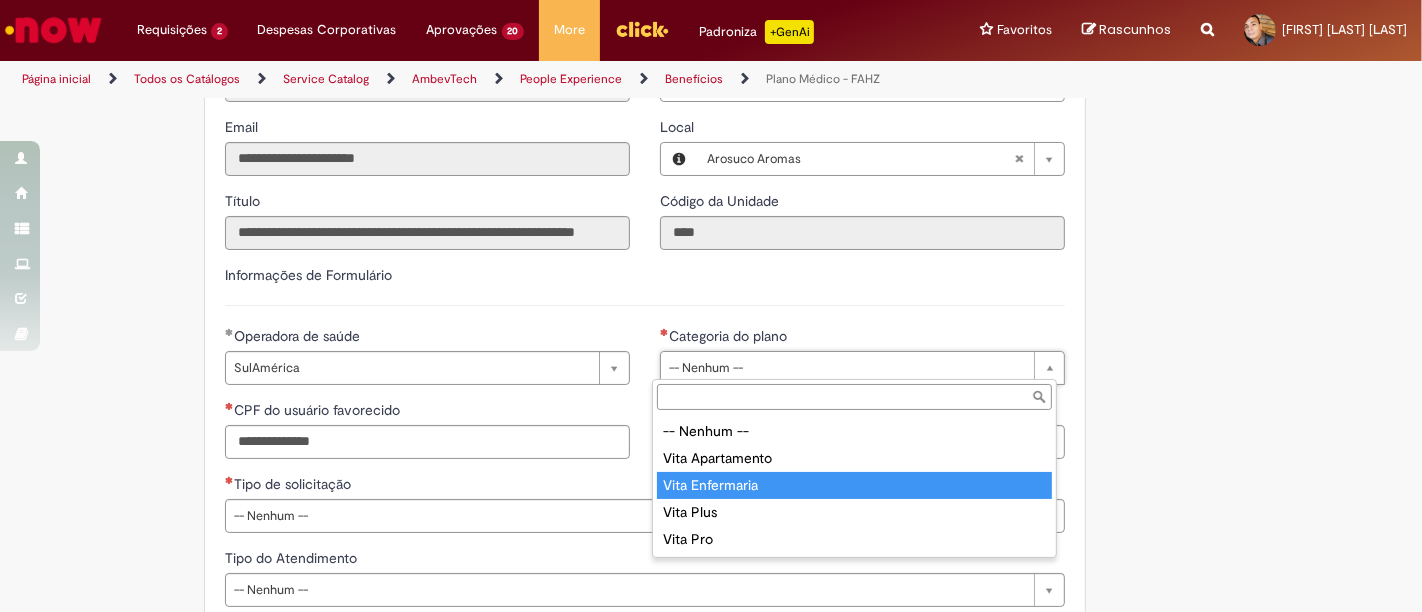 type on "**********" 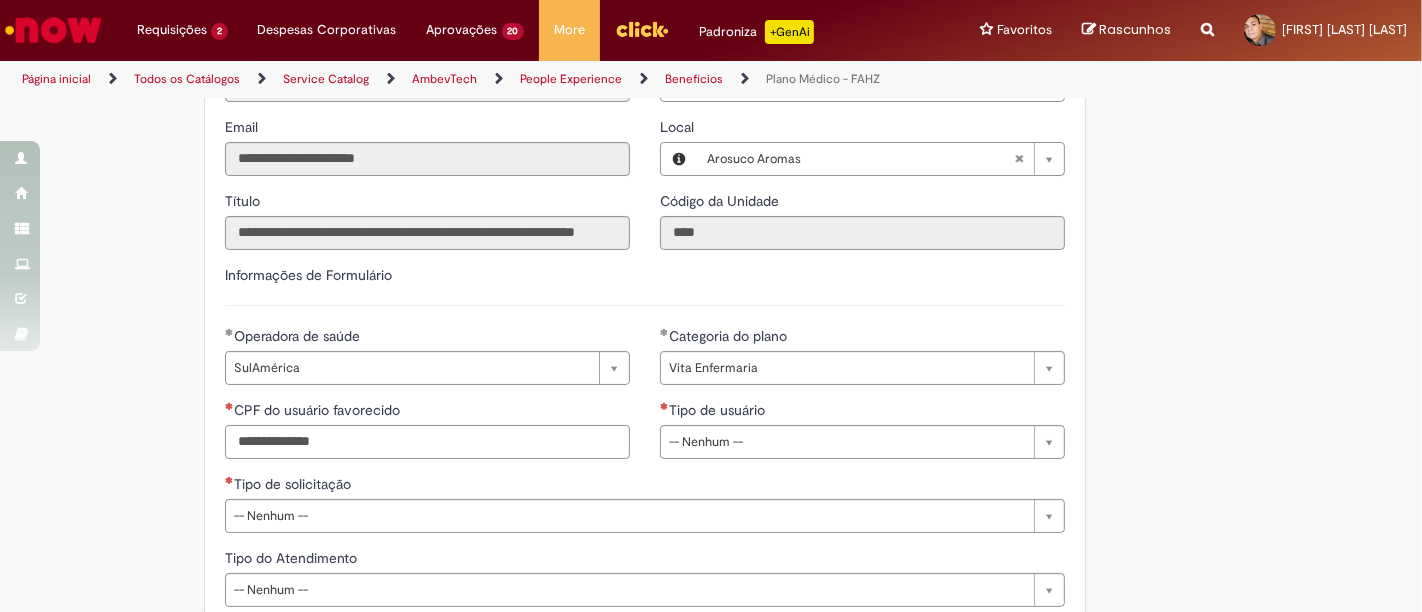 click on "CPF do usuário favorecido" at bounding box center (427, 442) 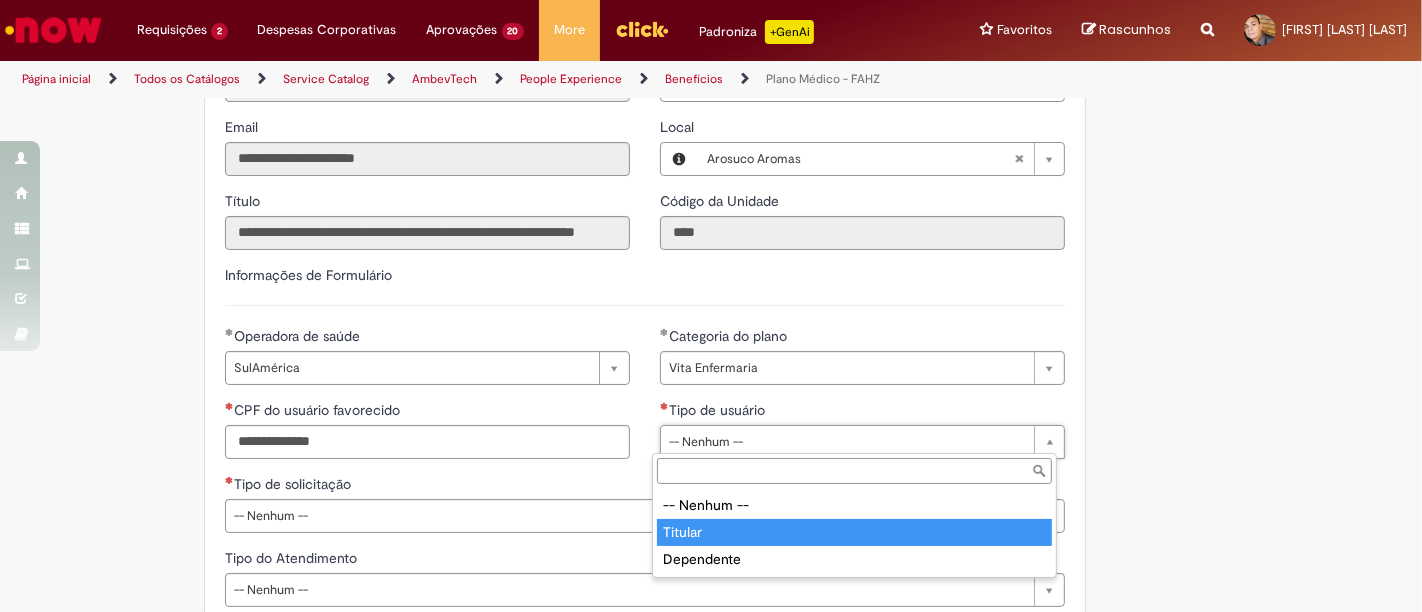type on "*******" 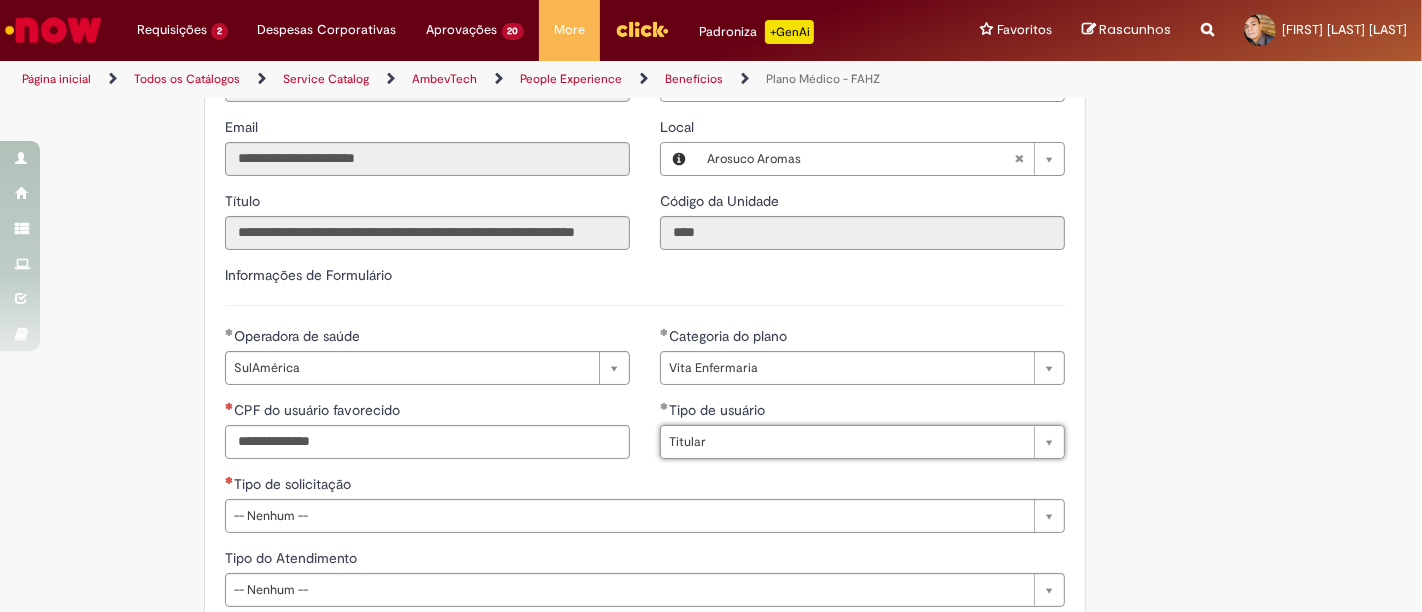 click on "**********" at bounding box center [427, 400] 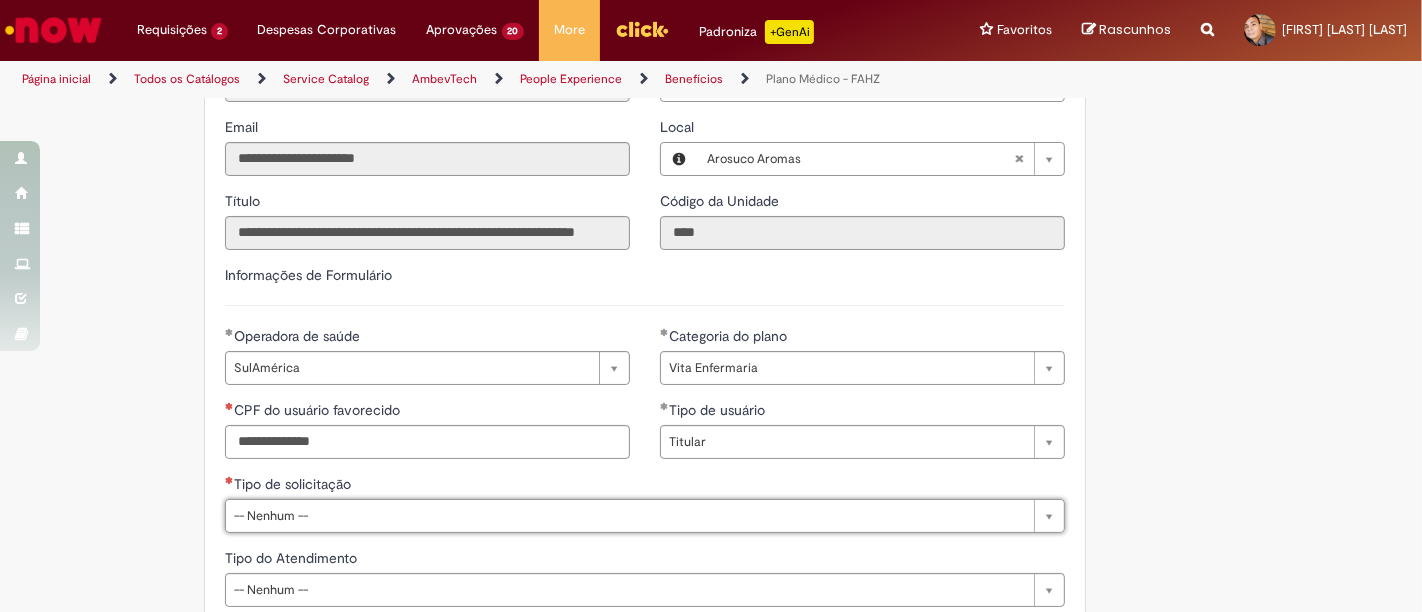 scroll, scrollTop: 529, scrollLeft: 0, axis: vertical 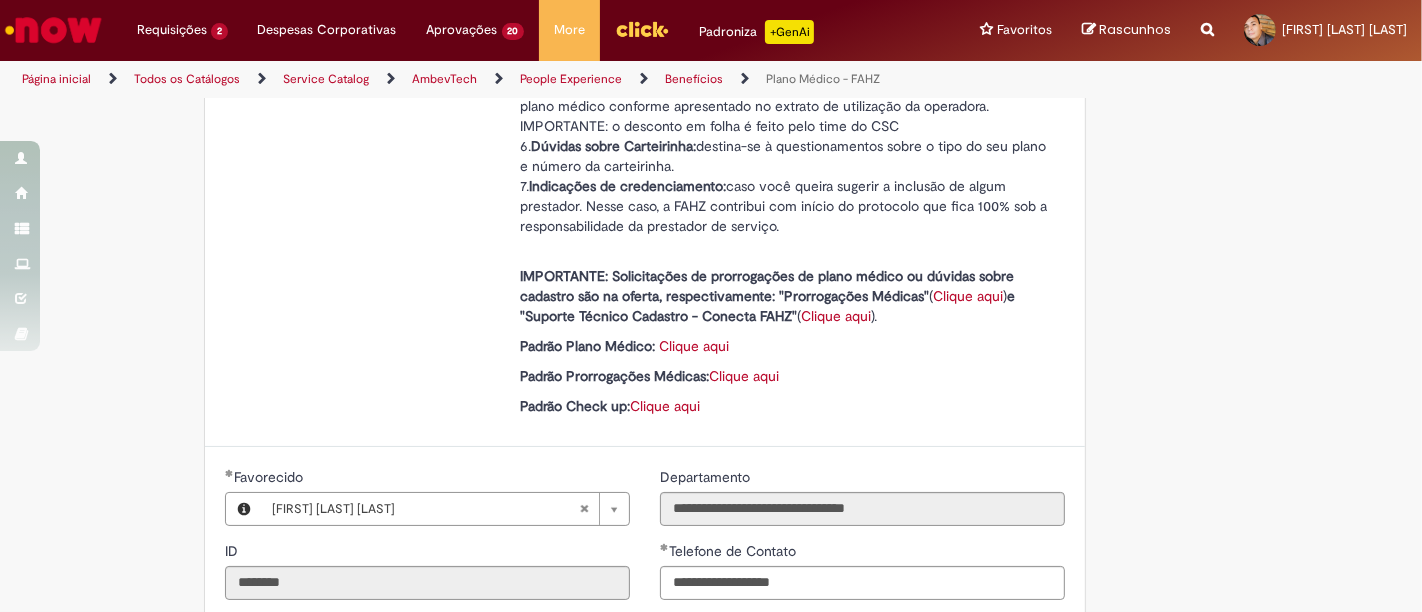 click on "IMPORTANTE: Solicitações de prorrogações de plano médico ou dúvidas sobre cadastro são na oferta, respectivamente: "Prorrogações Médicas"  (  Clique aqui  )  e  "Suporte Técnico Cadastro - Conecta FAHZ"  (  Clique aqui  )." at bounding box center (785, 286) 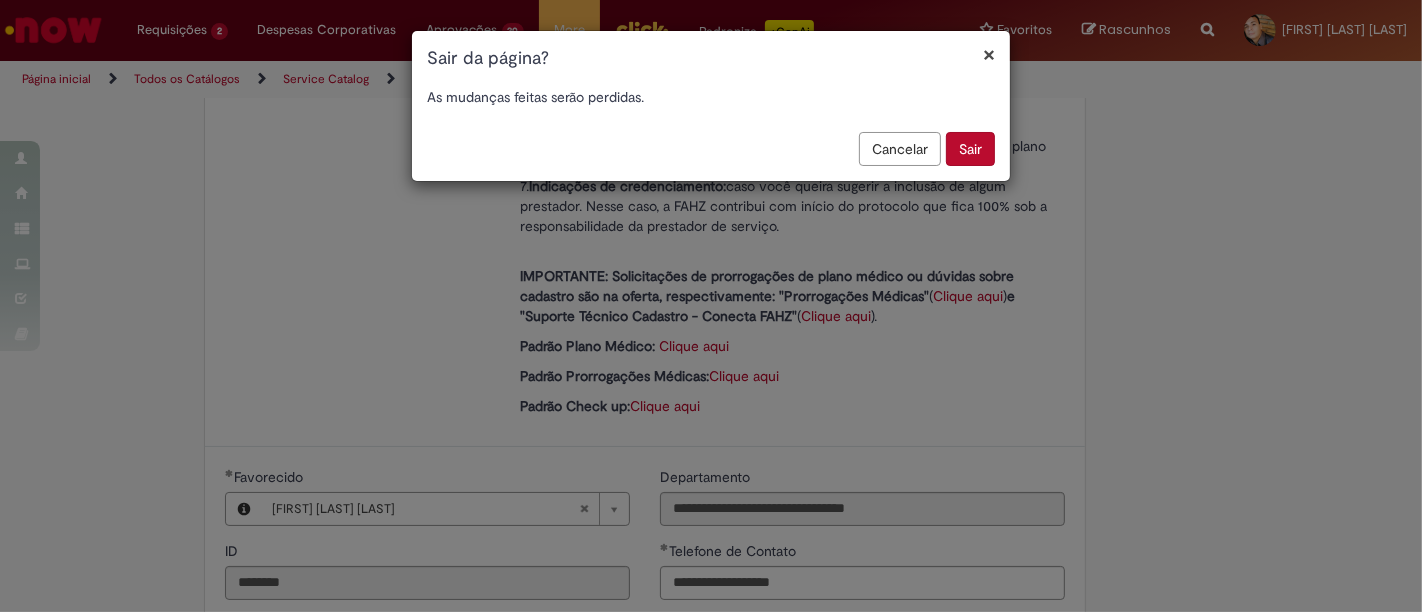 click on "Sair" at bounding box center [970, 149] 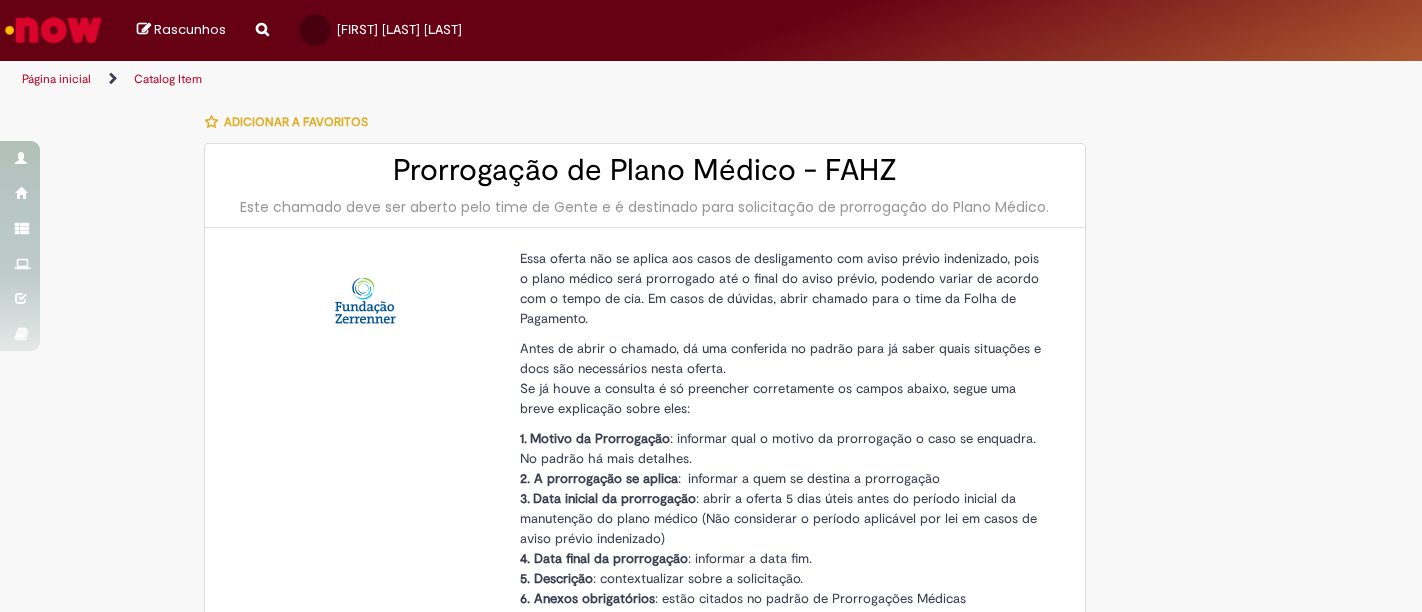 scroll, scrollTop: 0, scrollLeft: 0, axis: both 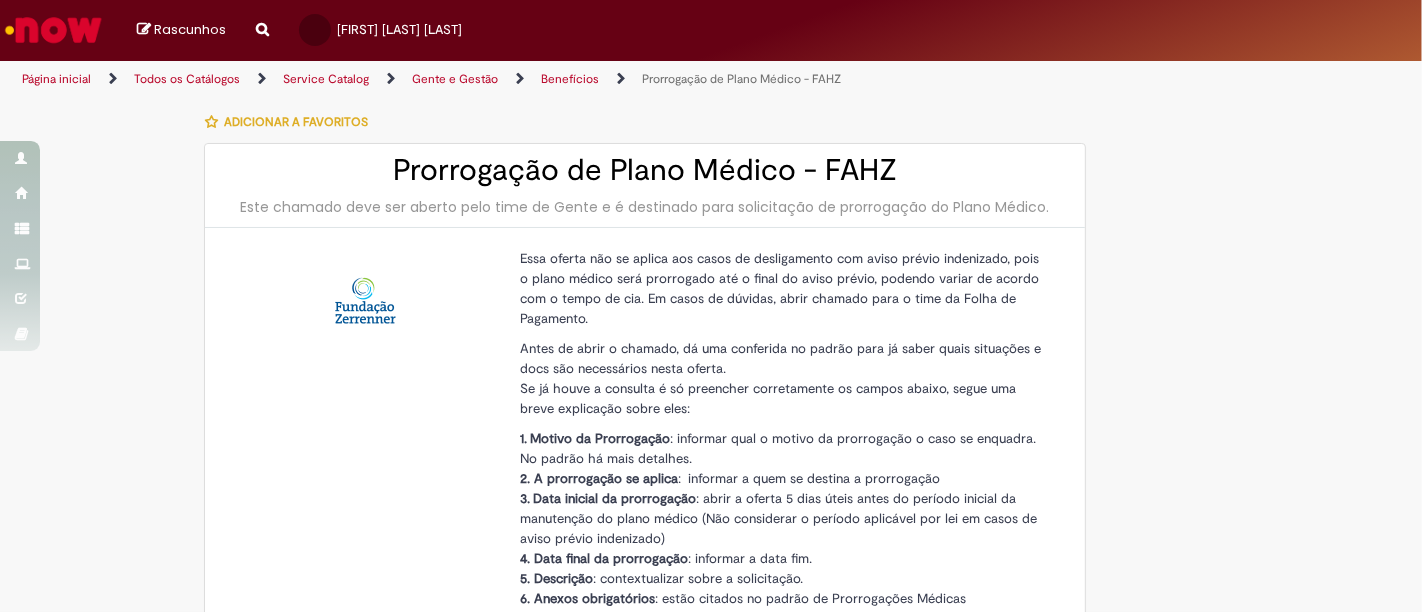 type on "********" 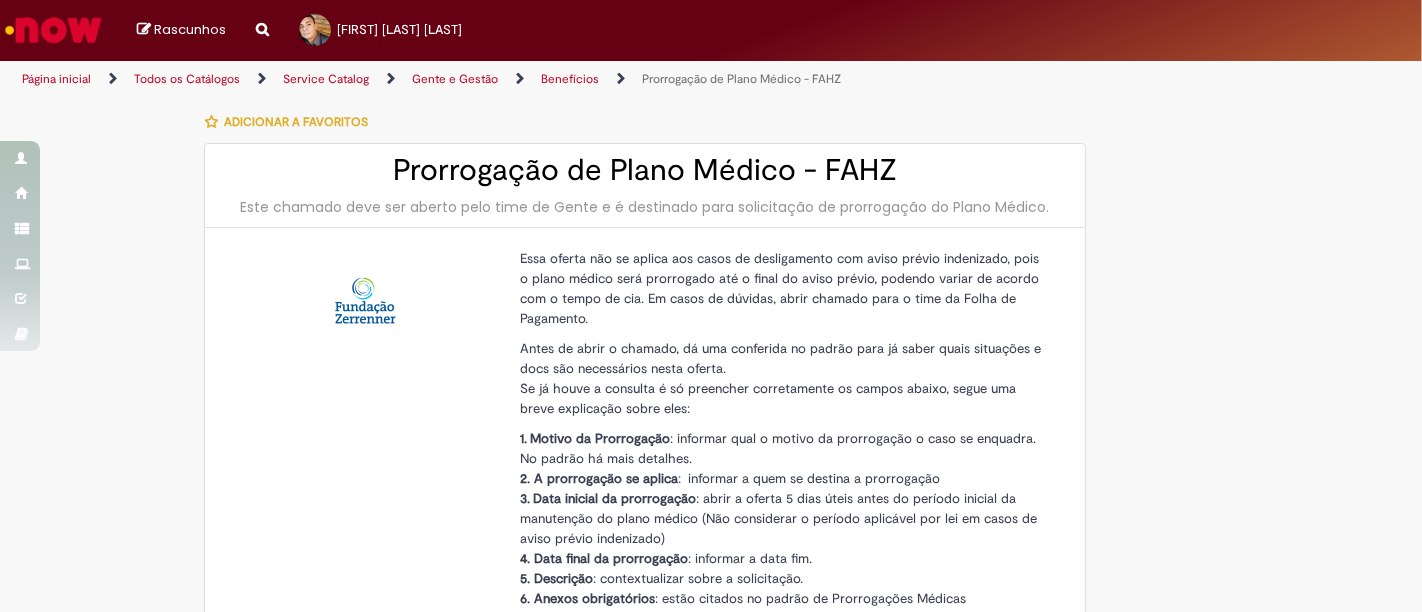 type on "**********" 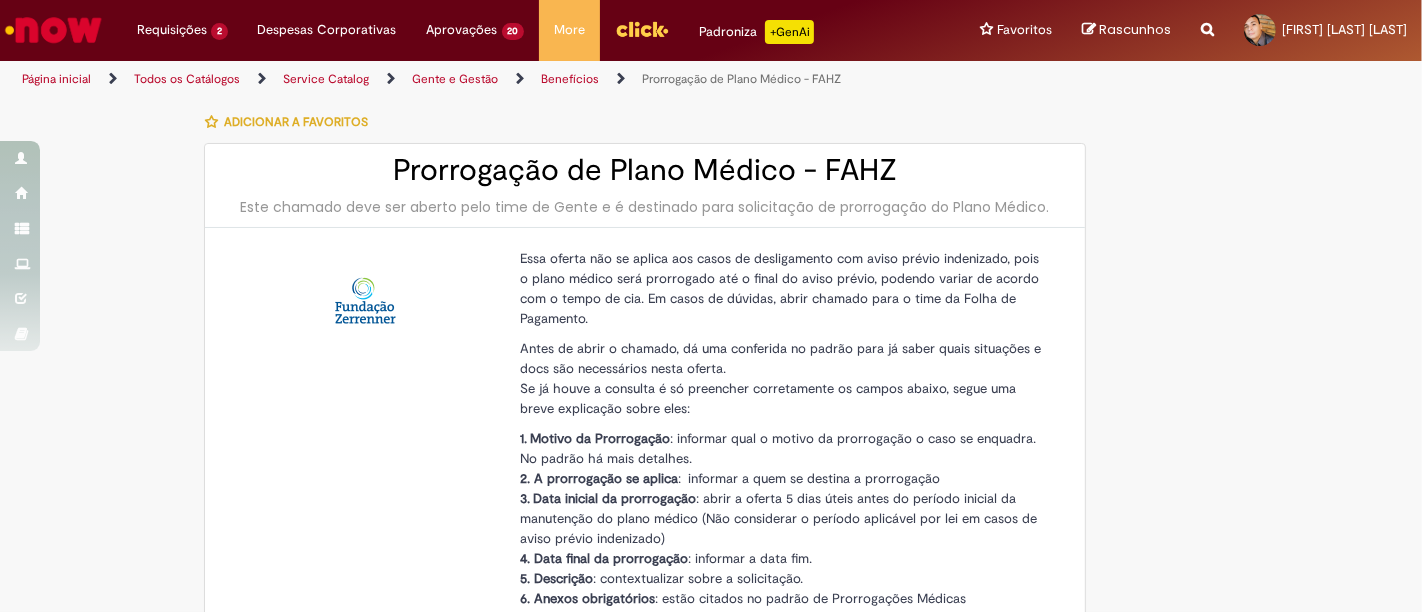 type on "**********" 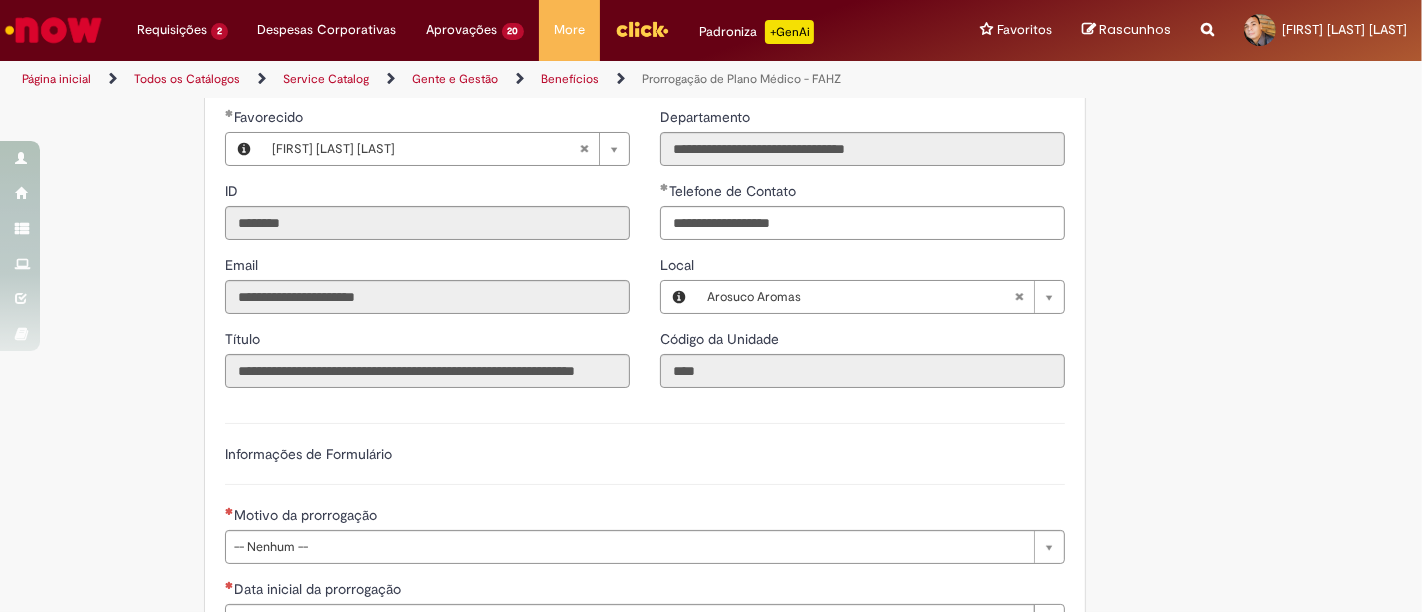 scroll, scrollTop: 622, scrollLeft: 0, axis: vertical 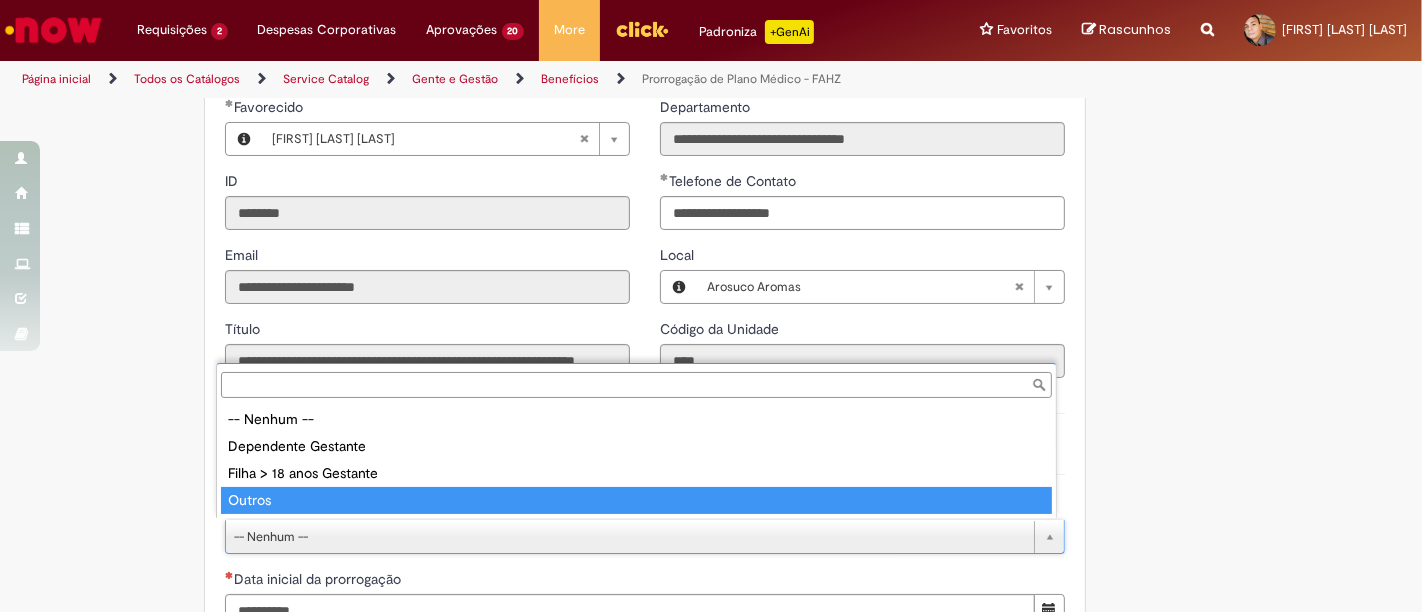 type on "******" 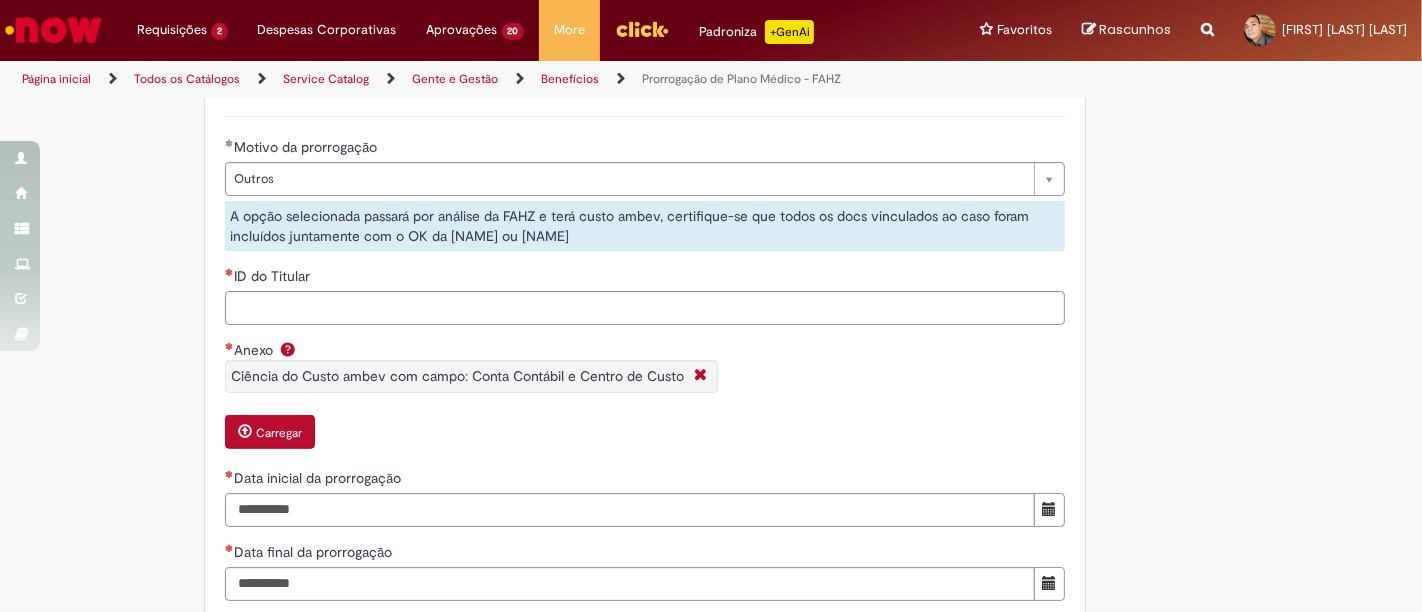 scroll, scrollTop: 930, scrollLeft: 0, axis: vertical 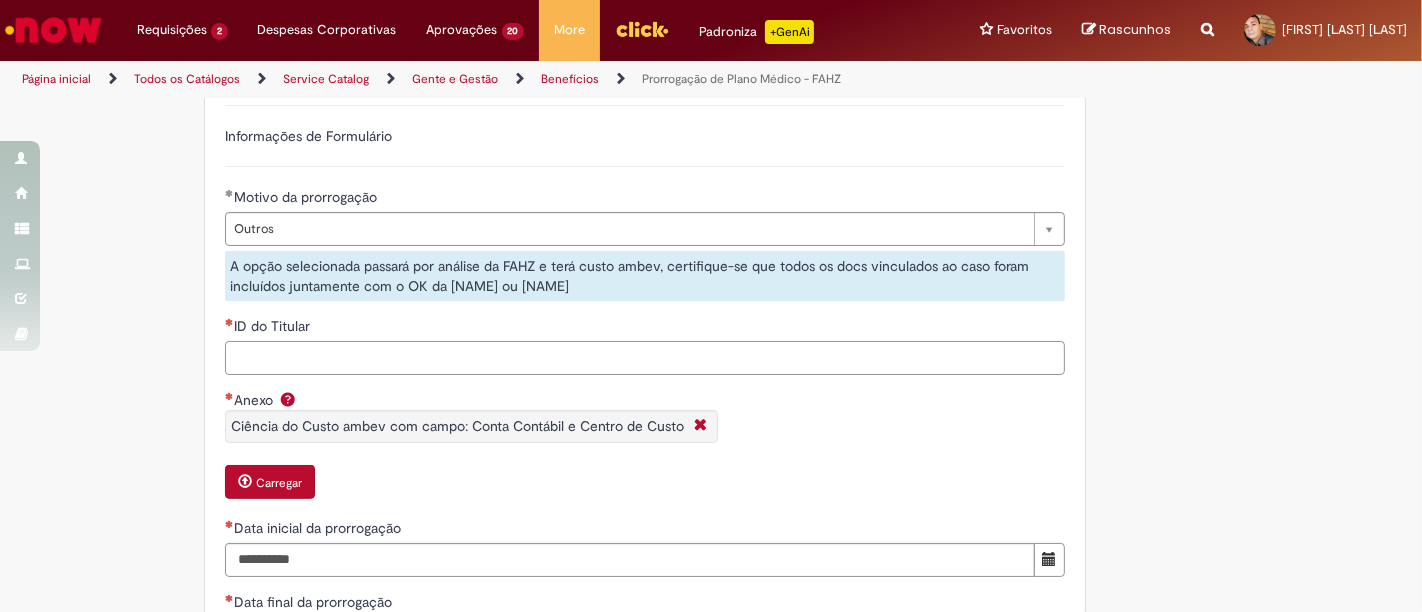 click on "ID do Titular" at bounding box center [645, 358] 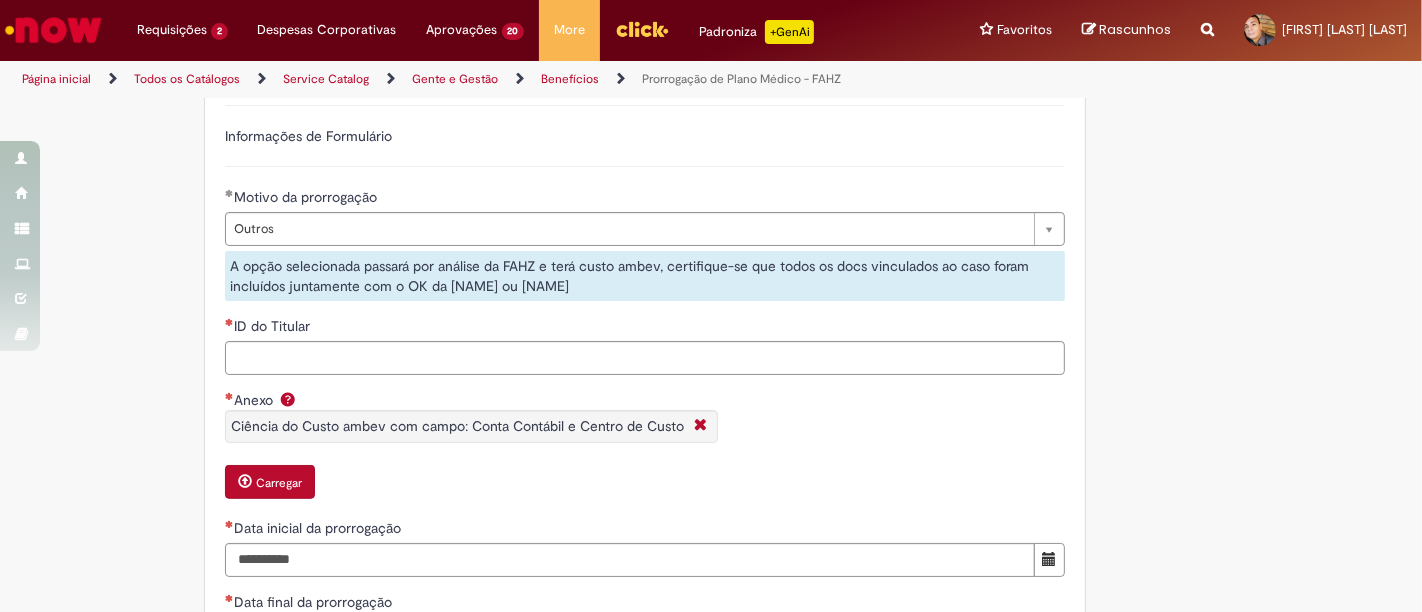 scroll, scrollTop: 480, scrollLeft: 0, axis: vertical 